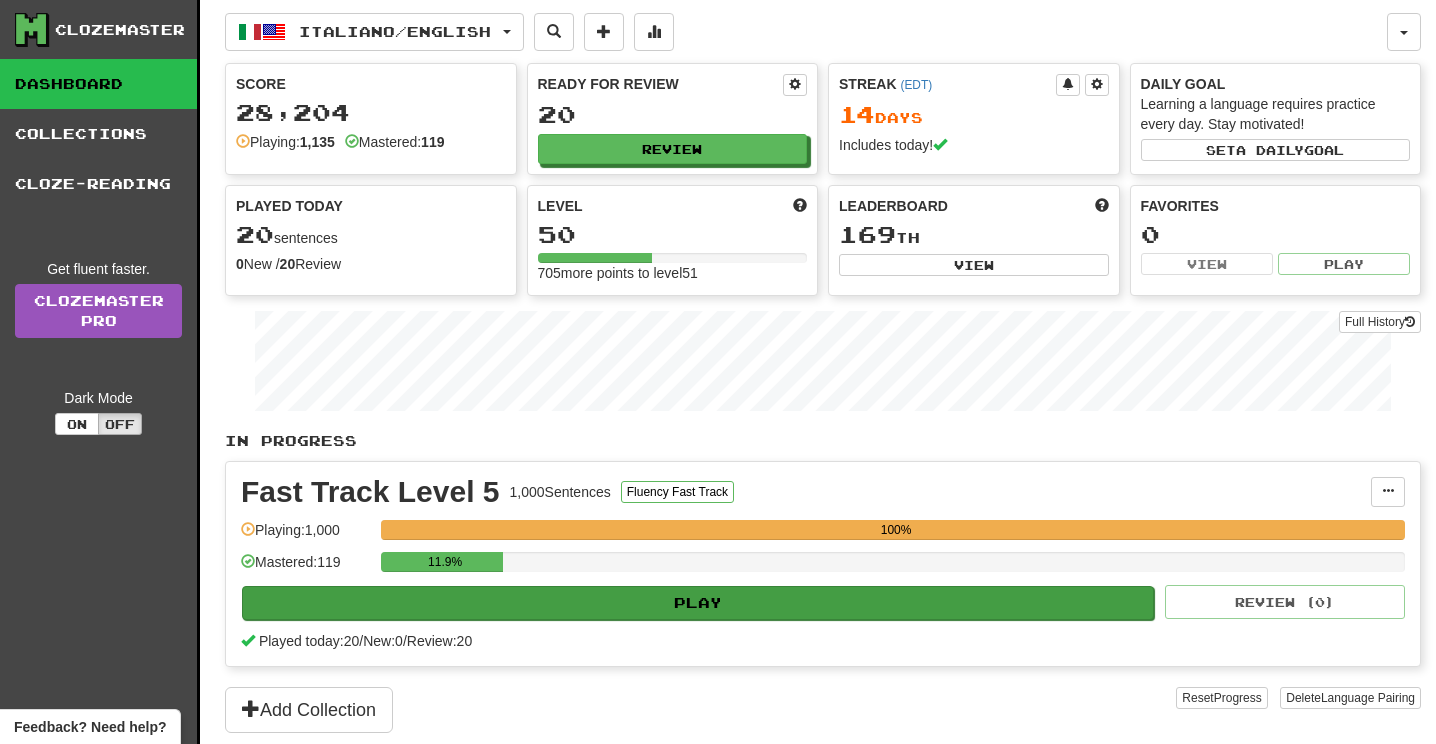 scroll, scrollTop: 0, scrollLeft: 0, axis: both 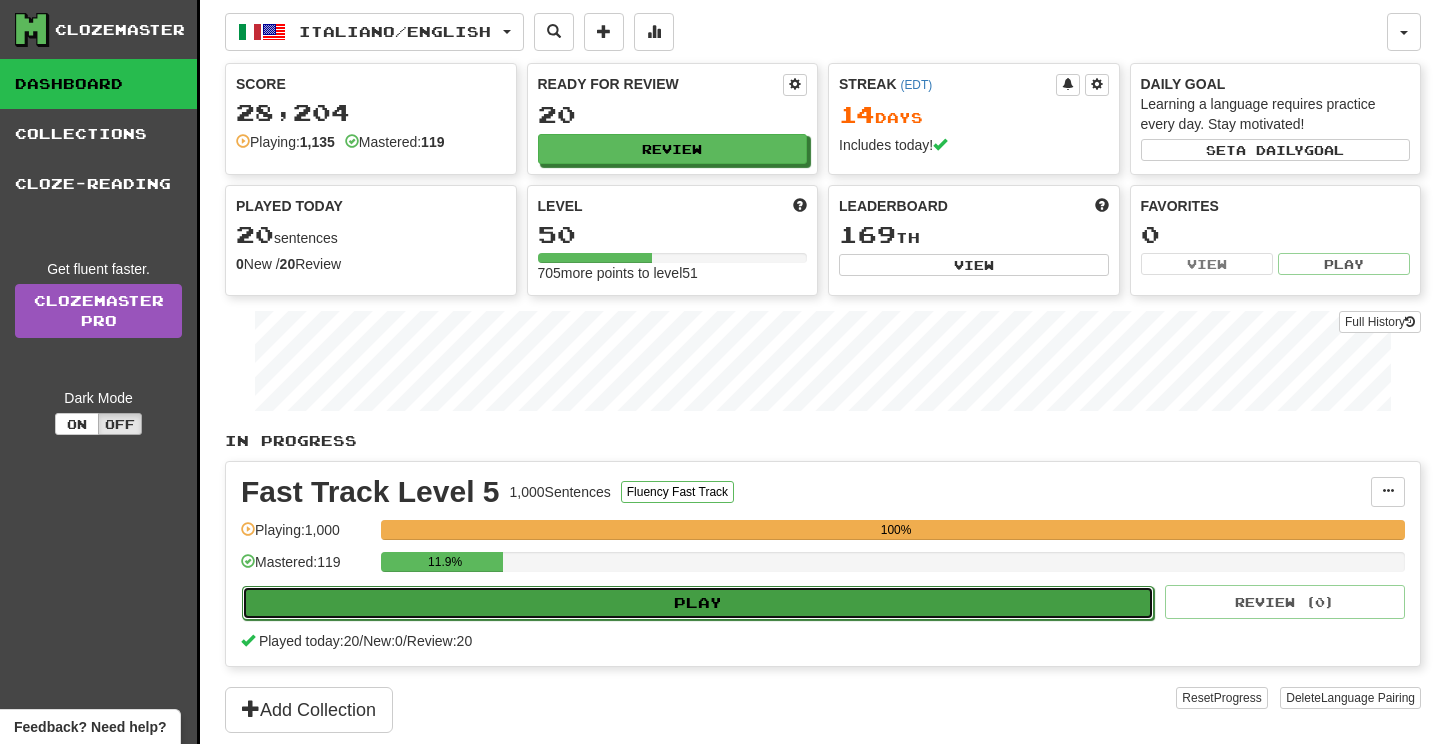click on "Play" at bounding box center [698, 603] 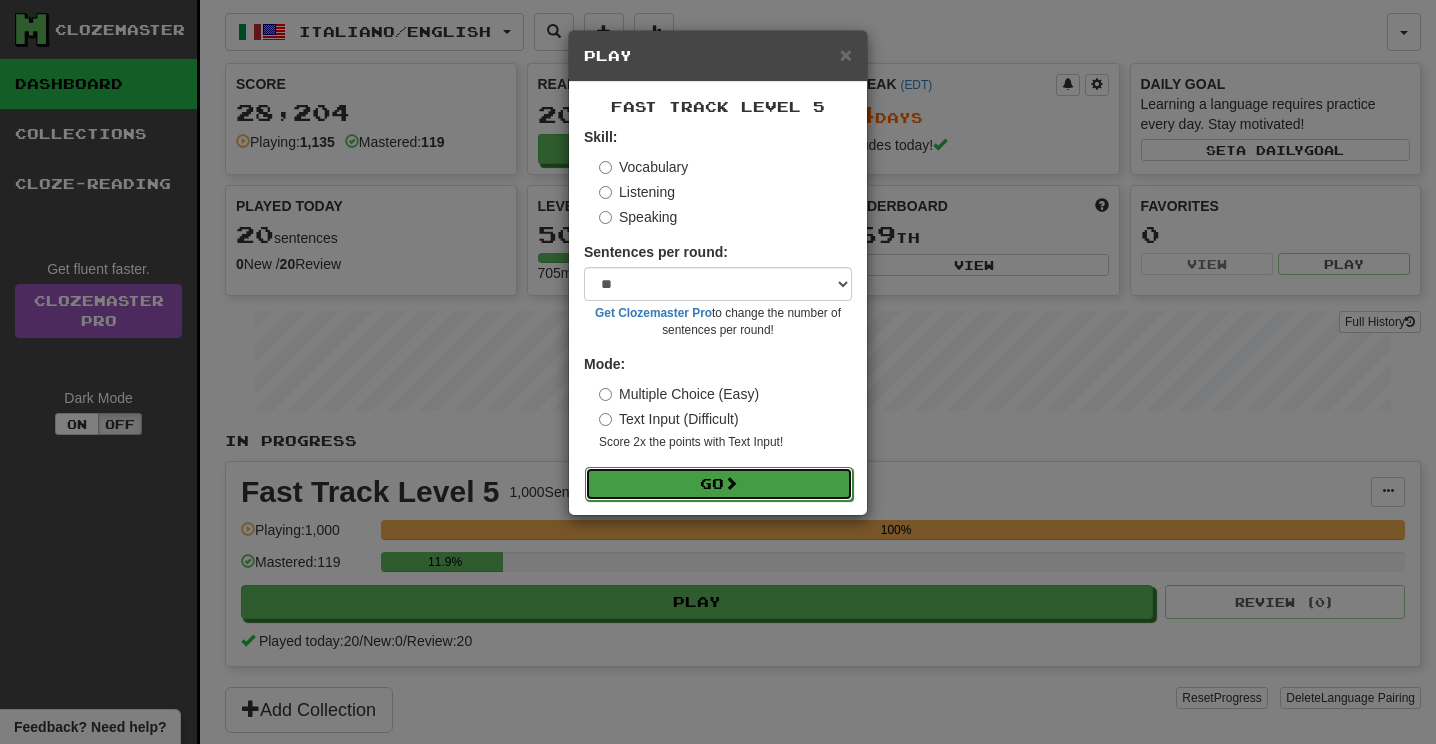 click at bounding box center (731, 483) 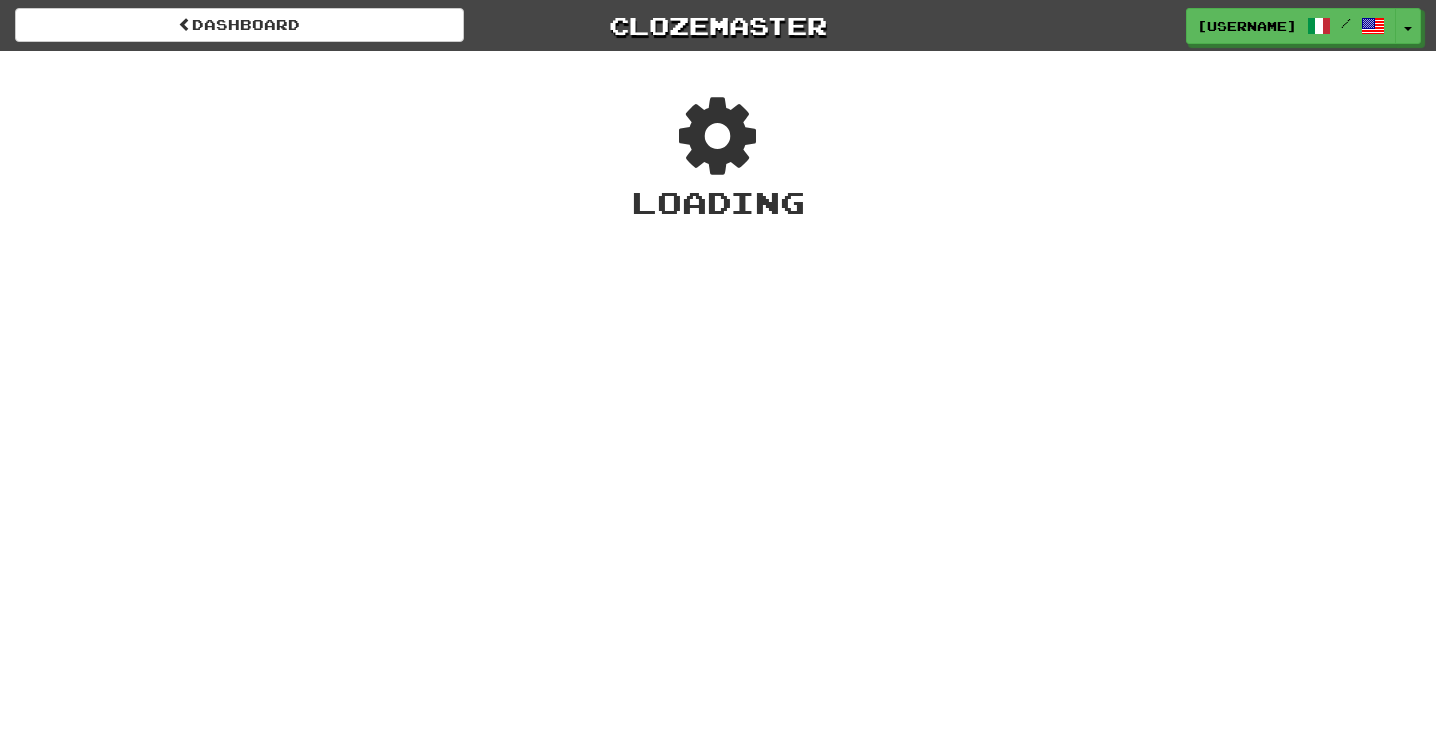 scroll, scrollTop: 0, scrollLeft: 0, axis: both 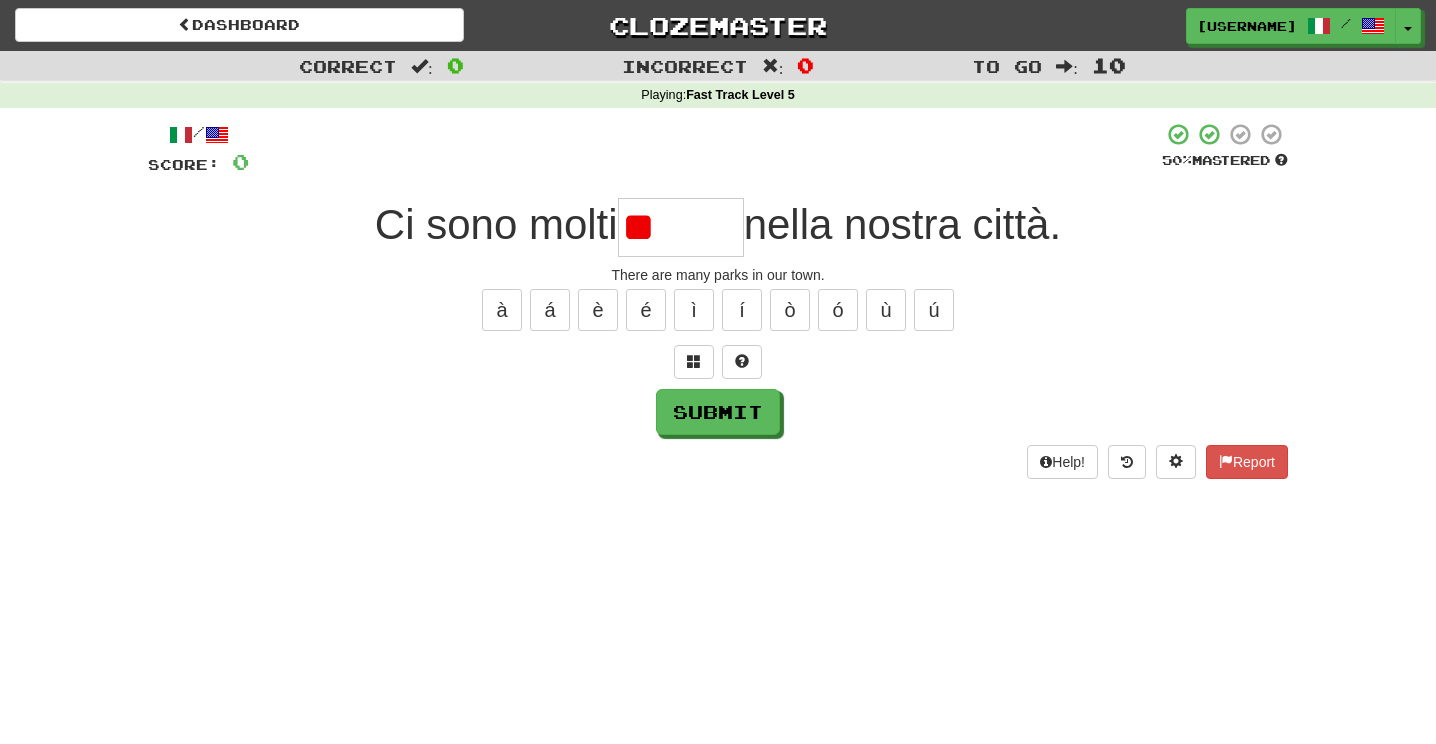 type on "*" 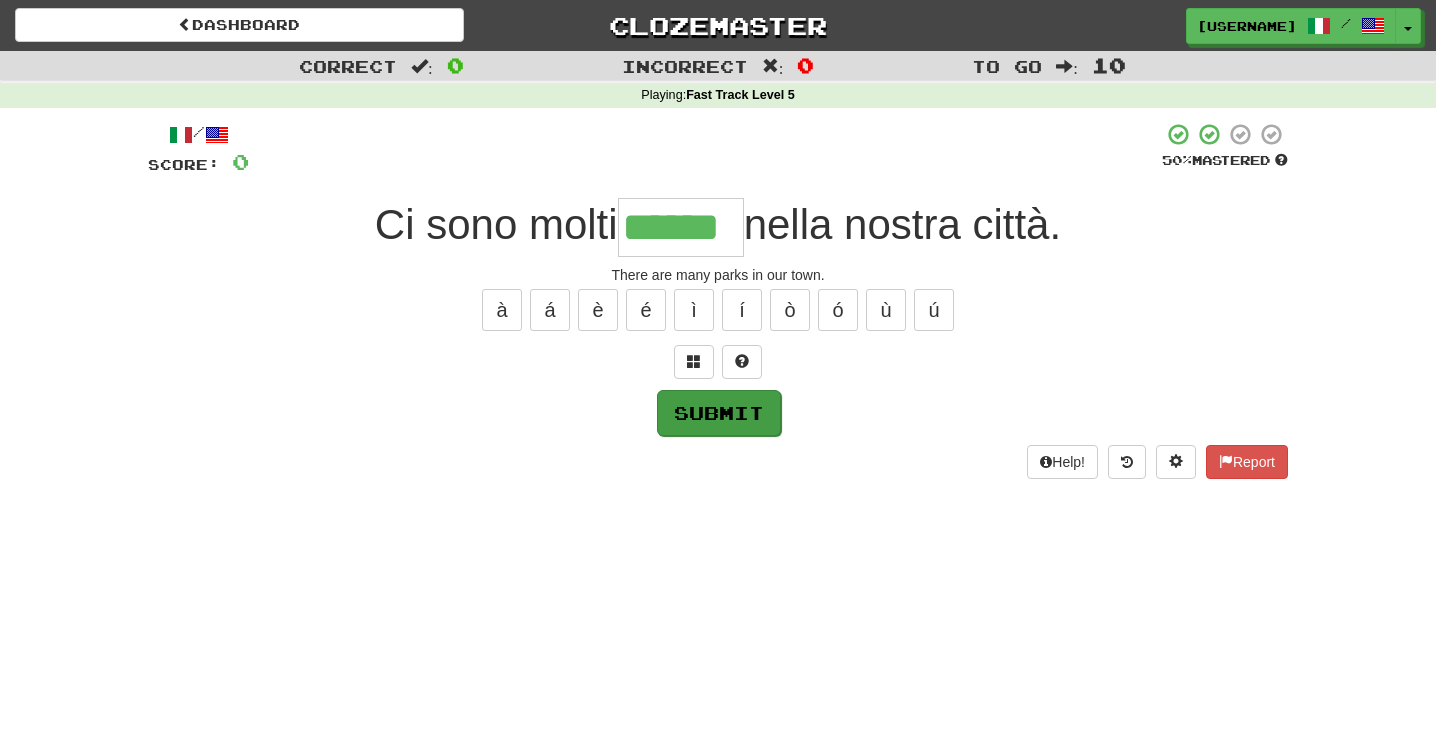 type on "******" 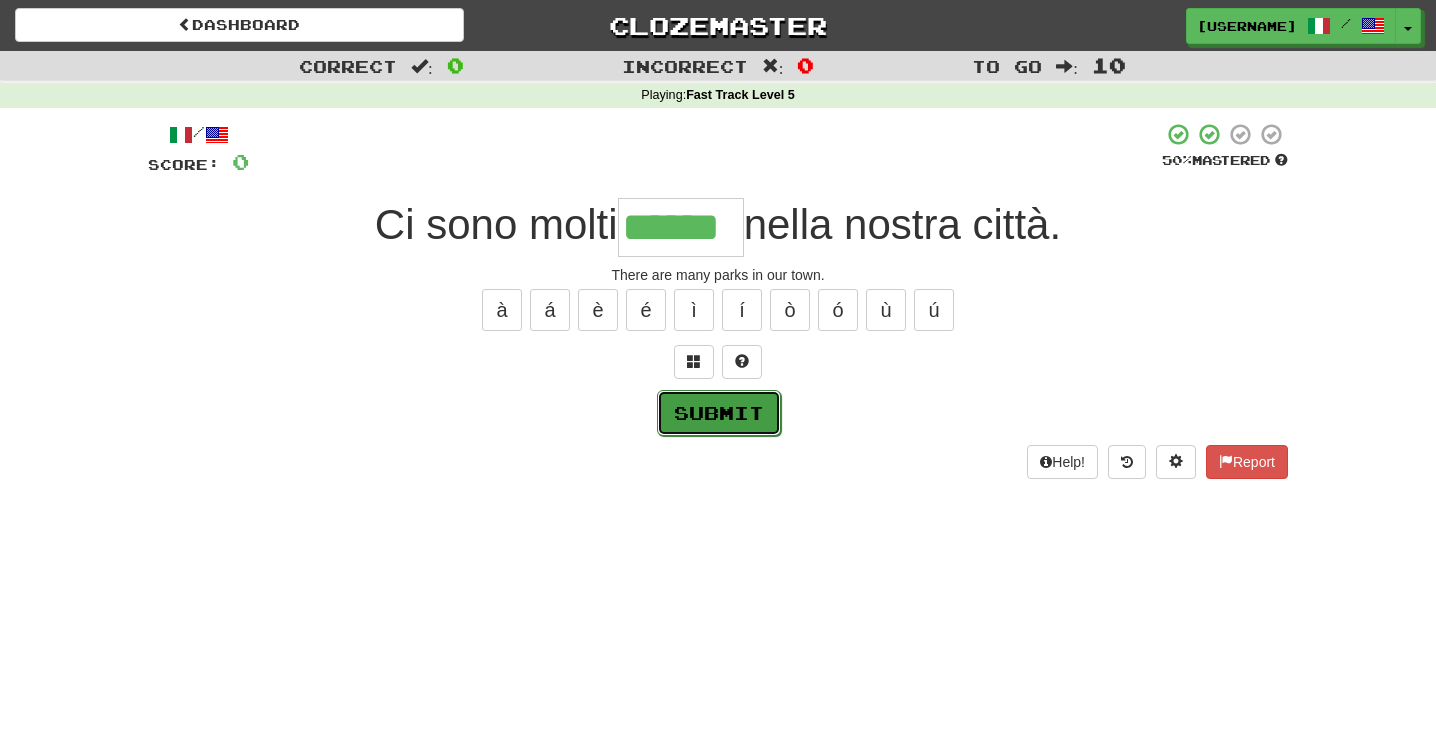 click on "Submit" at bounding box center (719, 413) 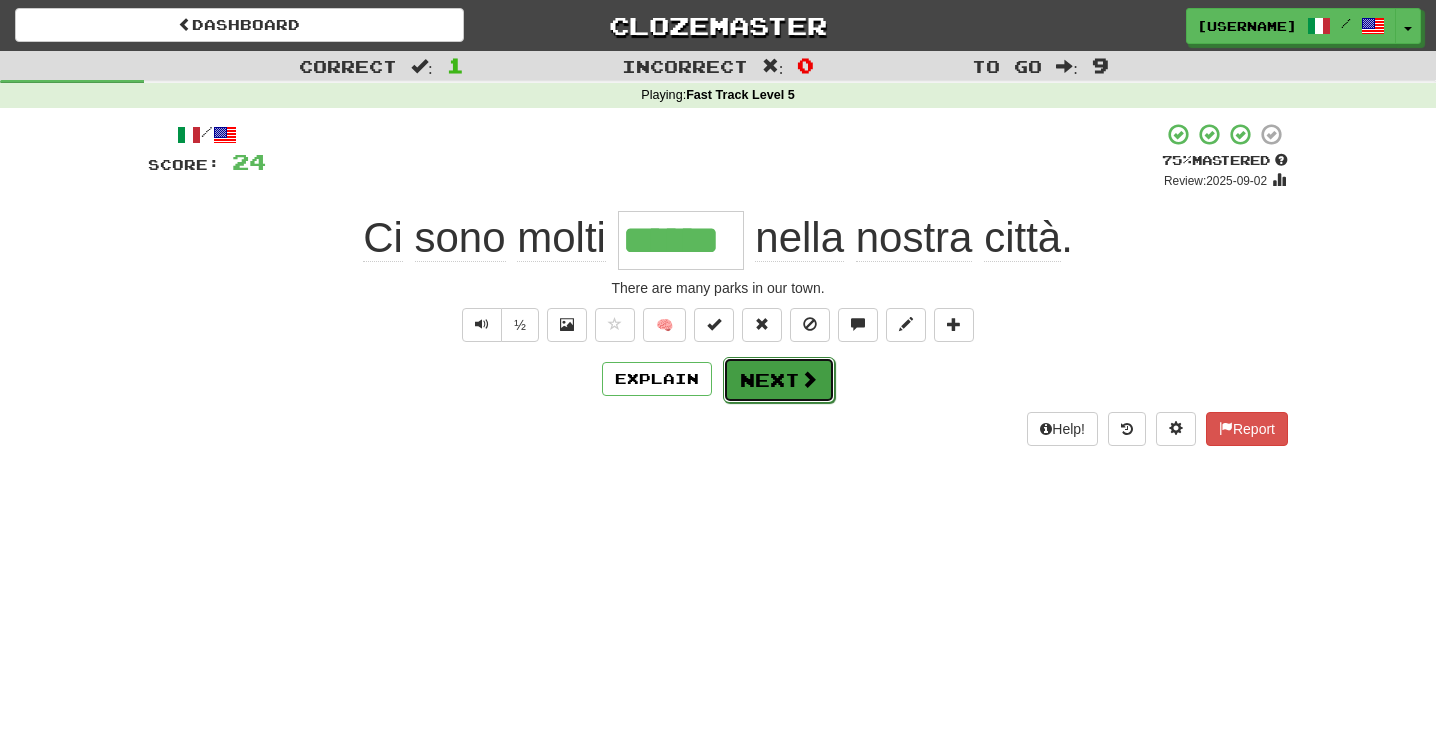 click on "Next" at bounding box center (779, 380) 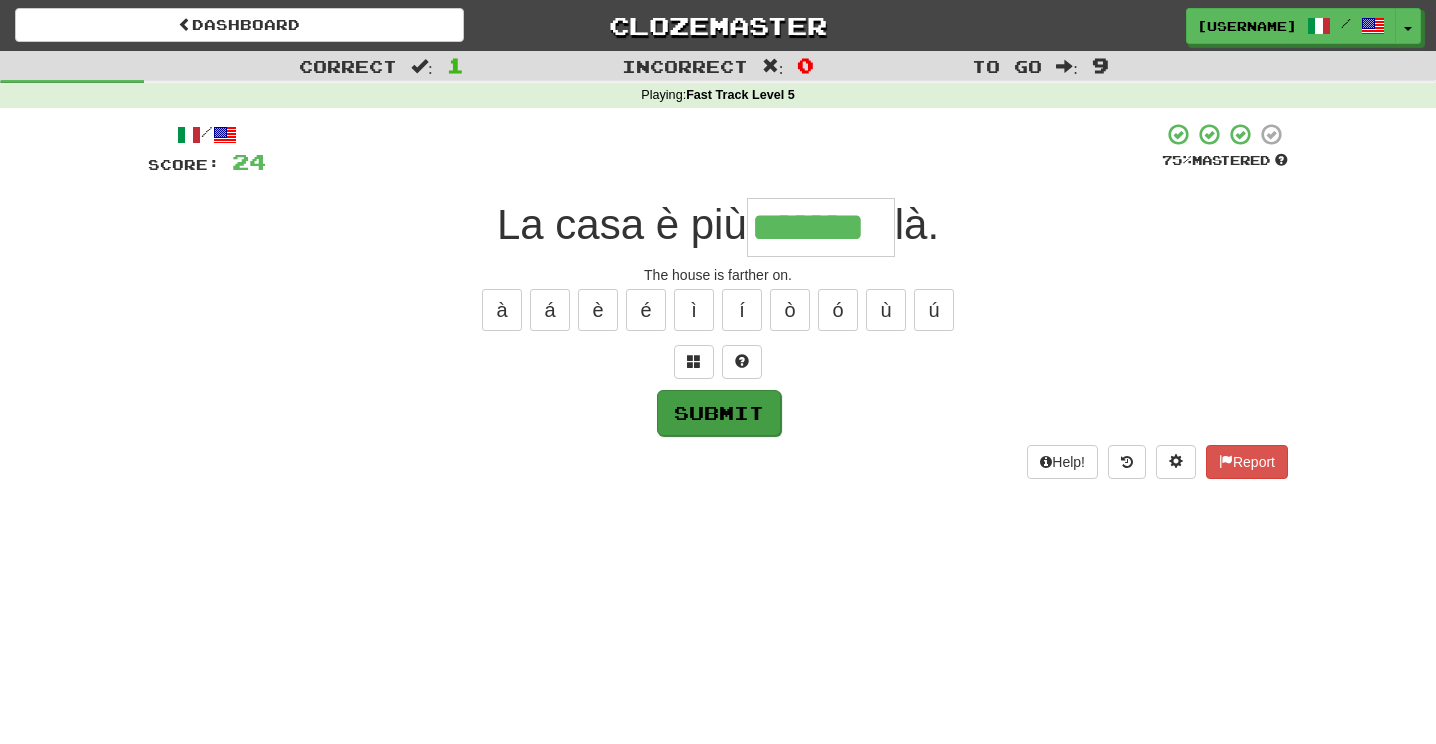 type on "*******" 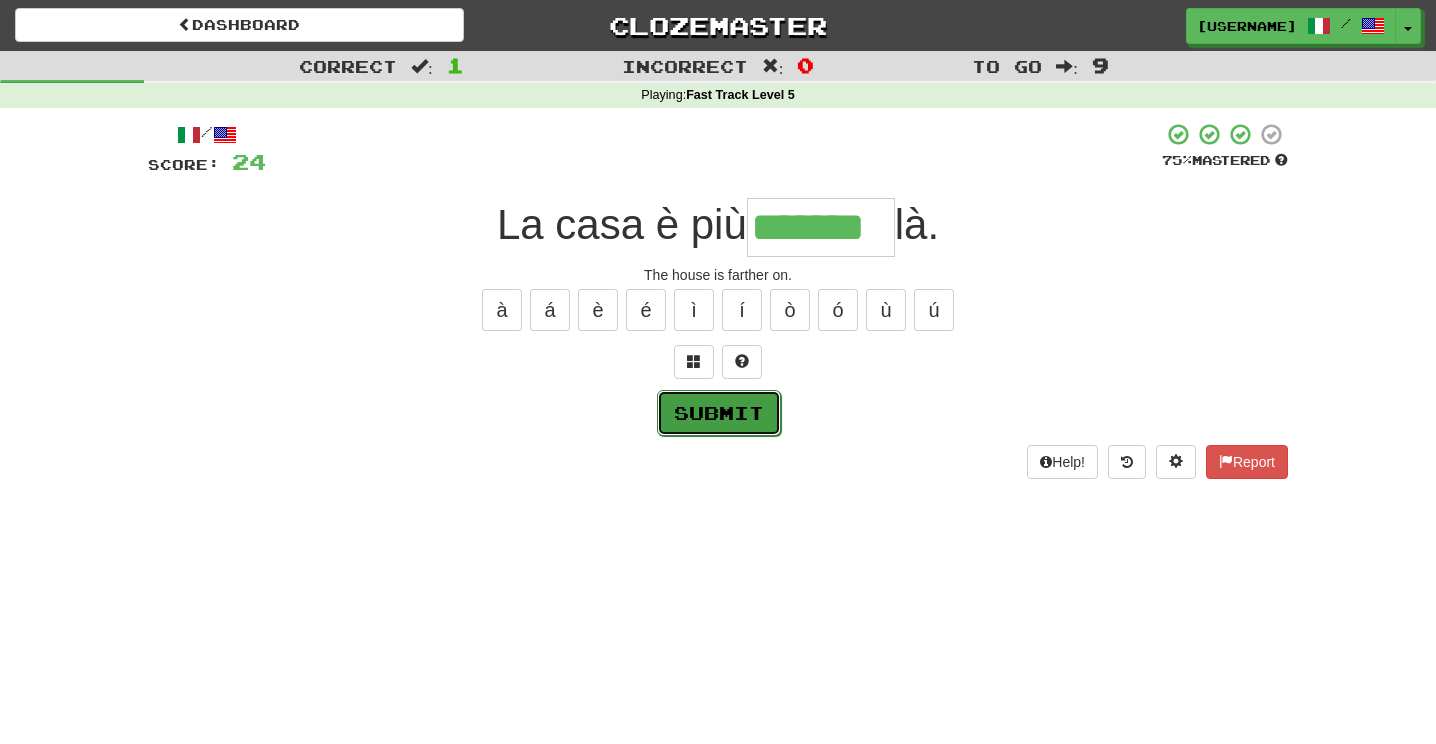 click on "Submit" at bounding box center [719, 413] 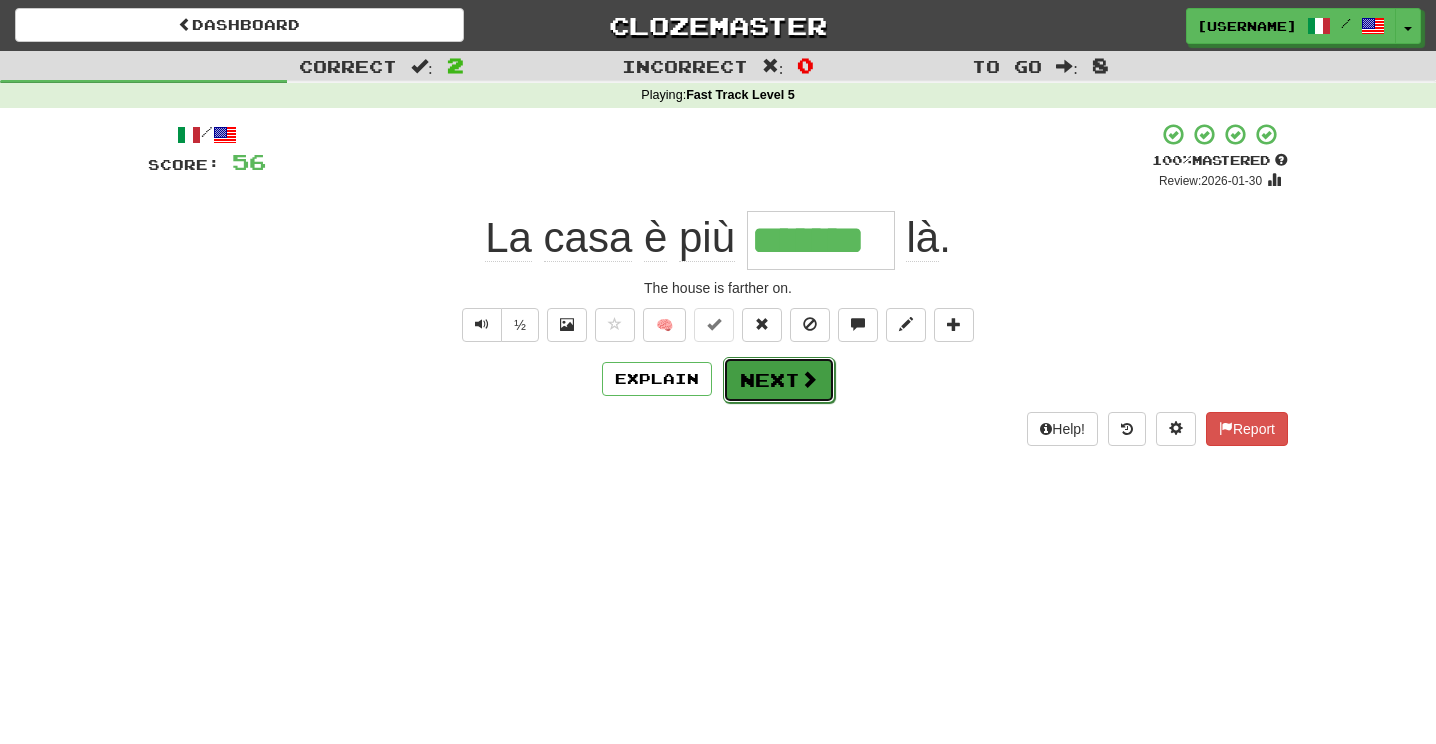click on "Next" at bounding box center [779, 380] 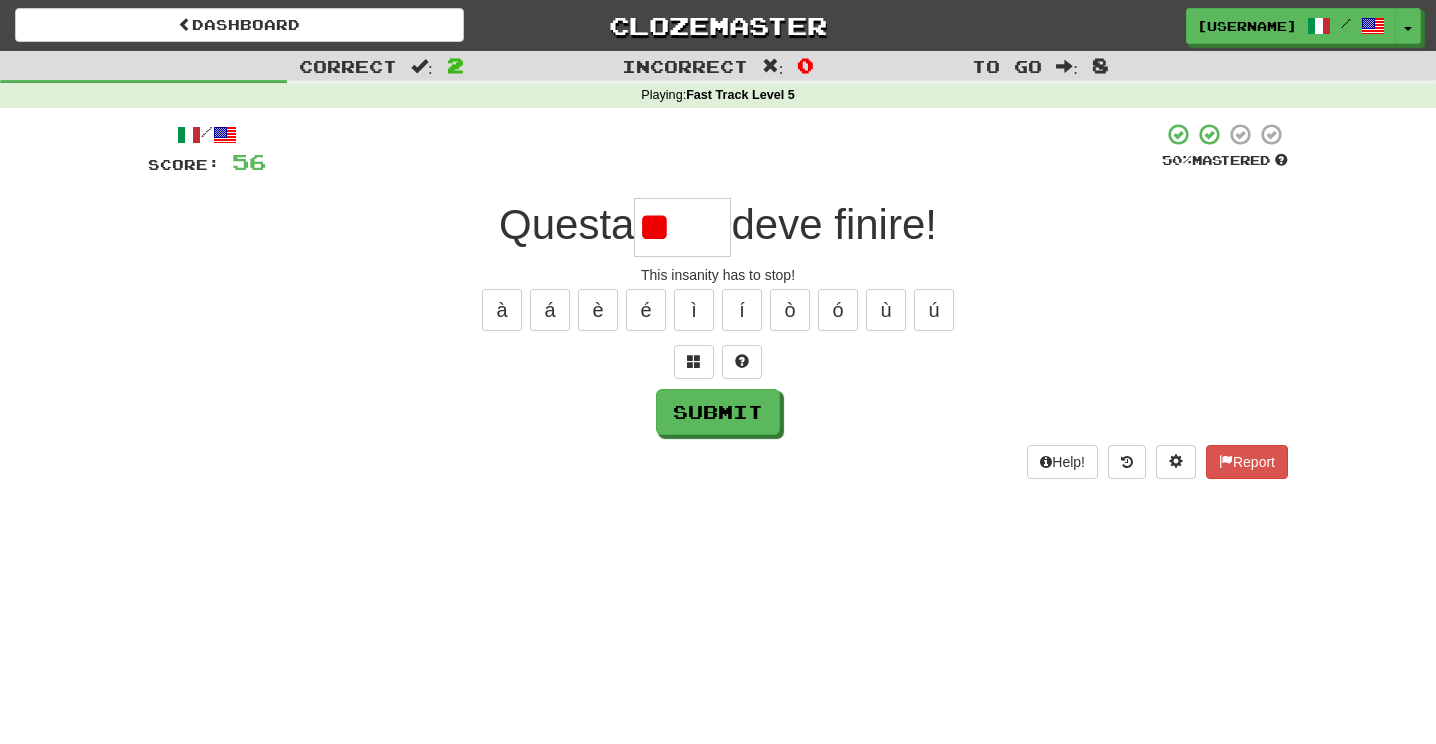 type on "*" 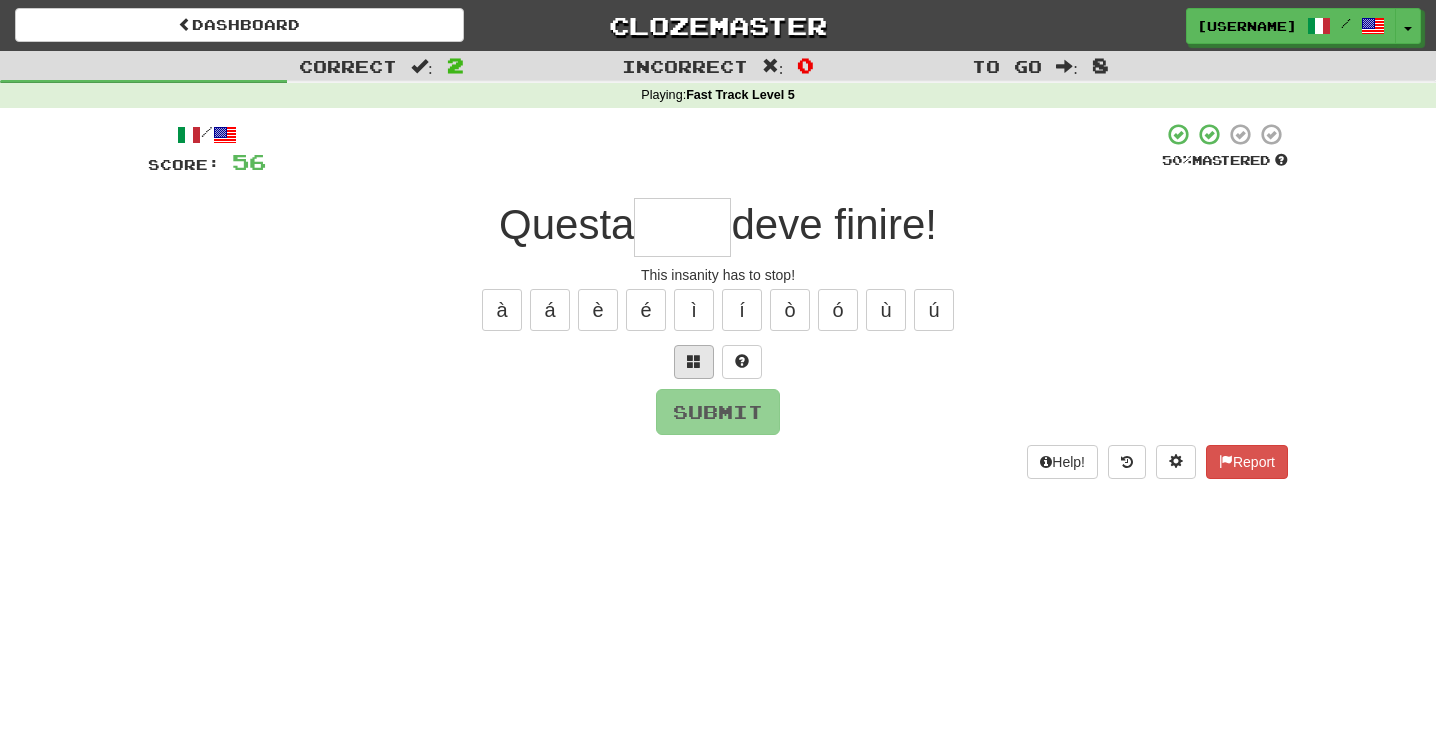 type on "*" 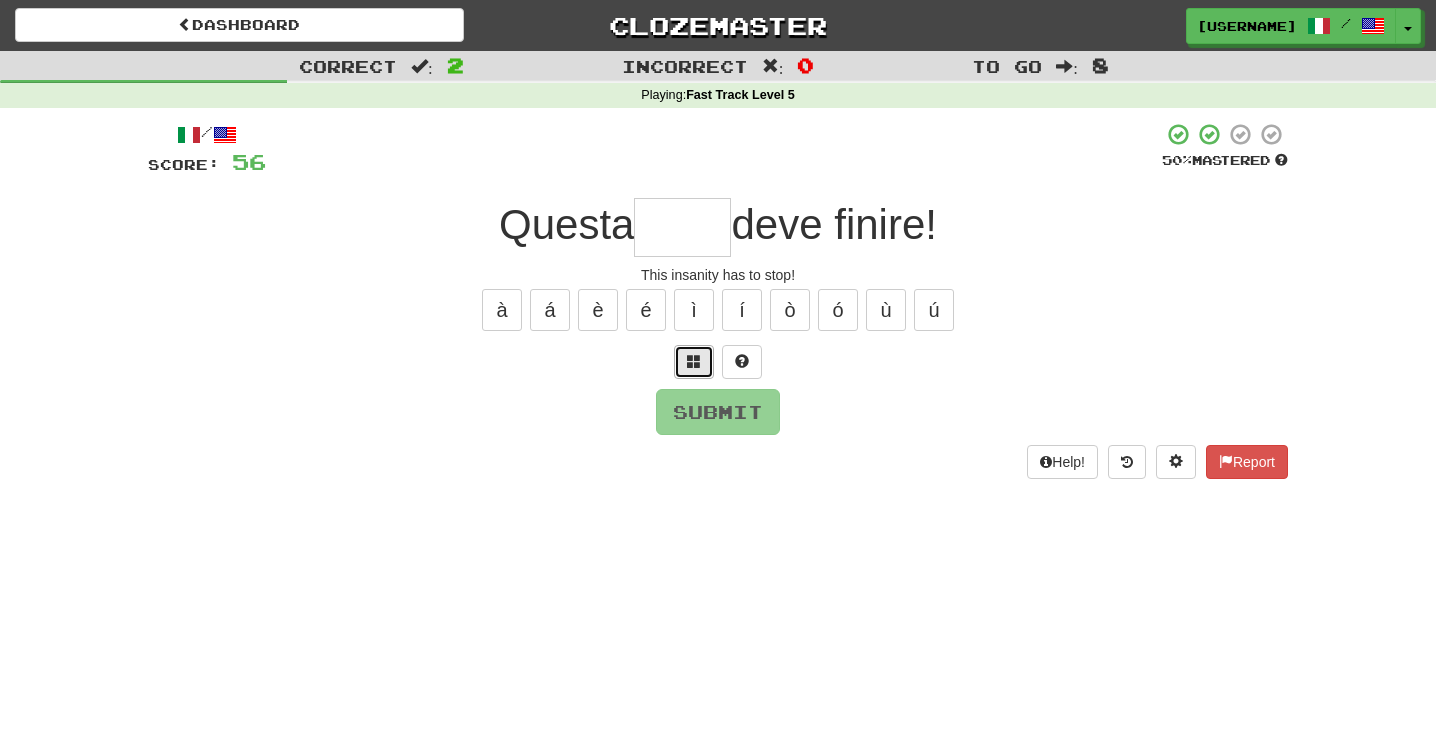 click at bounding box center (694, 361) 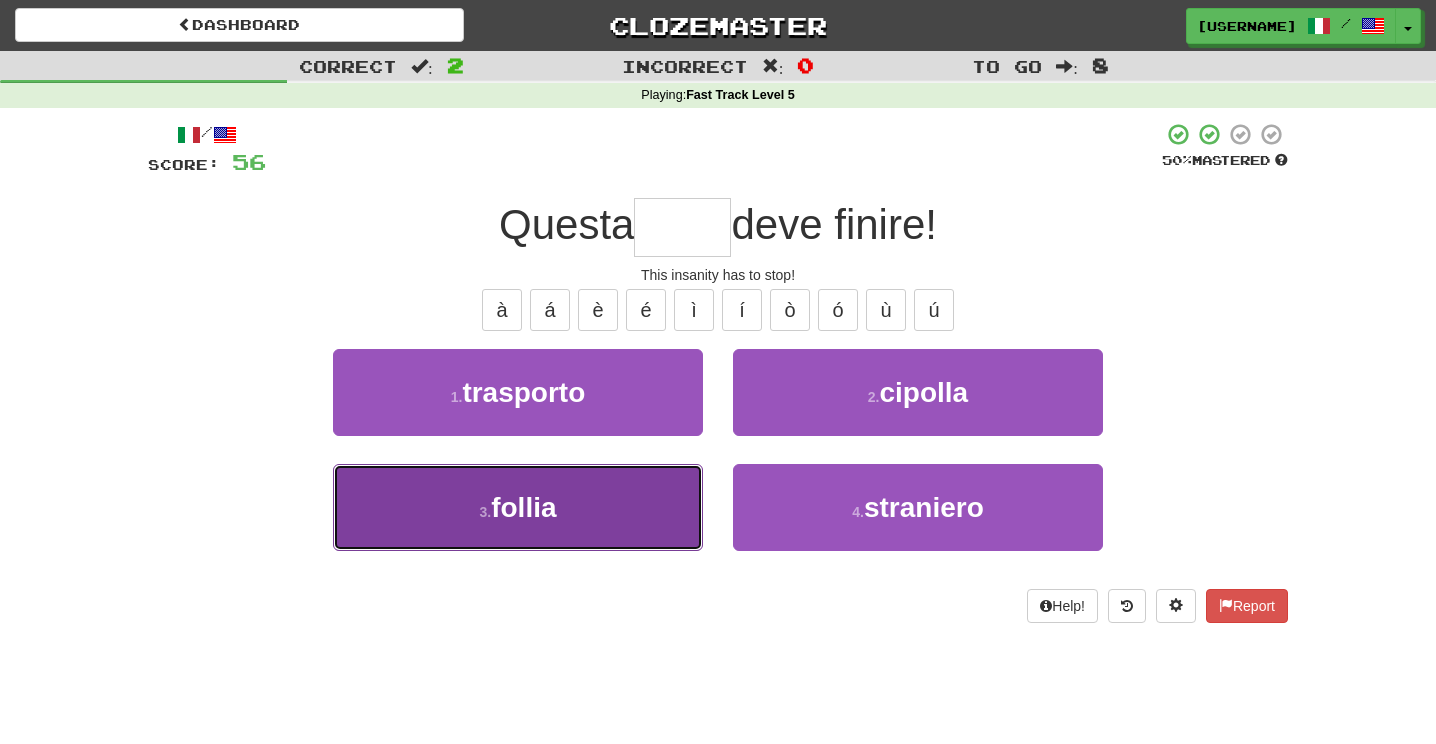 click on "follia" at bounding box center (523, 507) 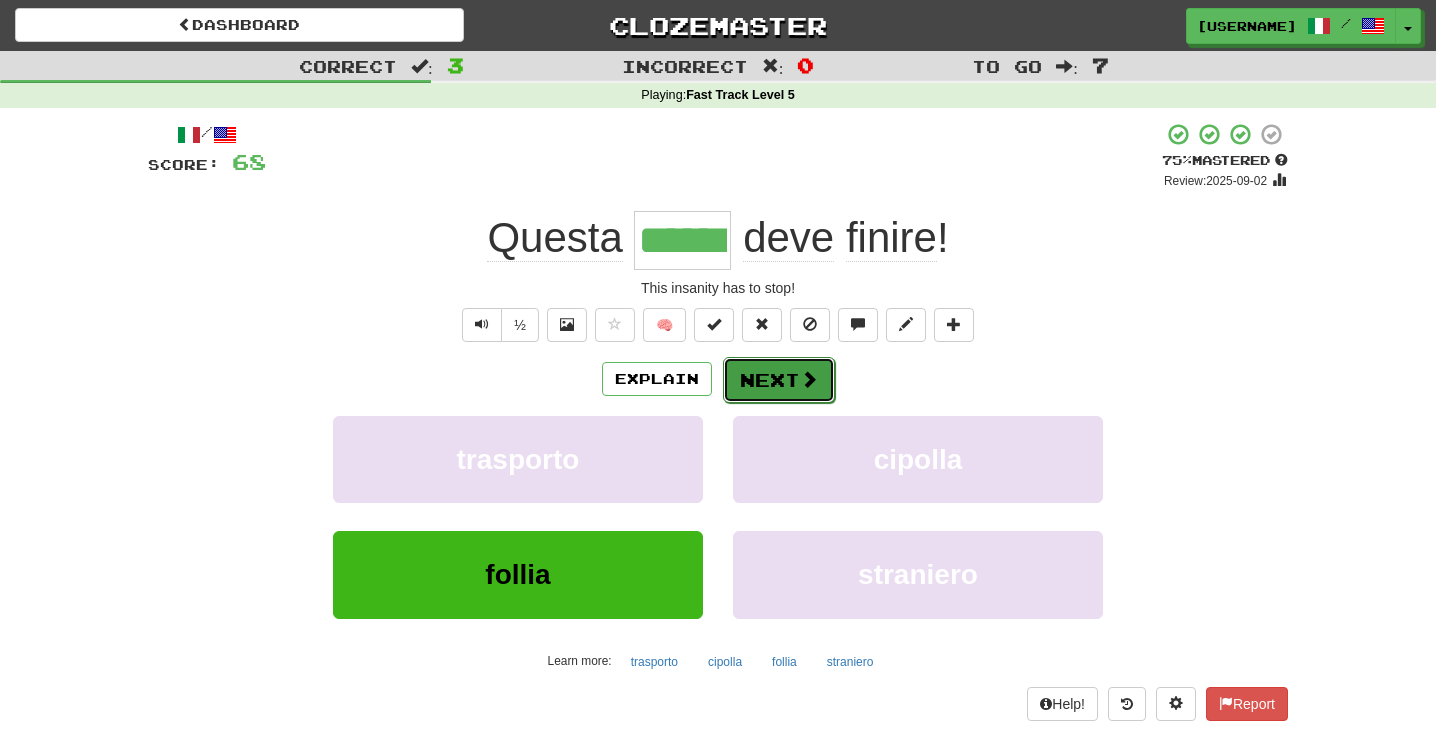 click on "Next" at bounding box center [779, 380] 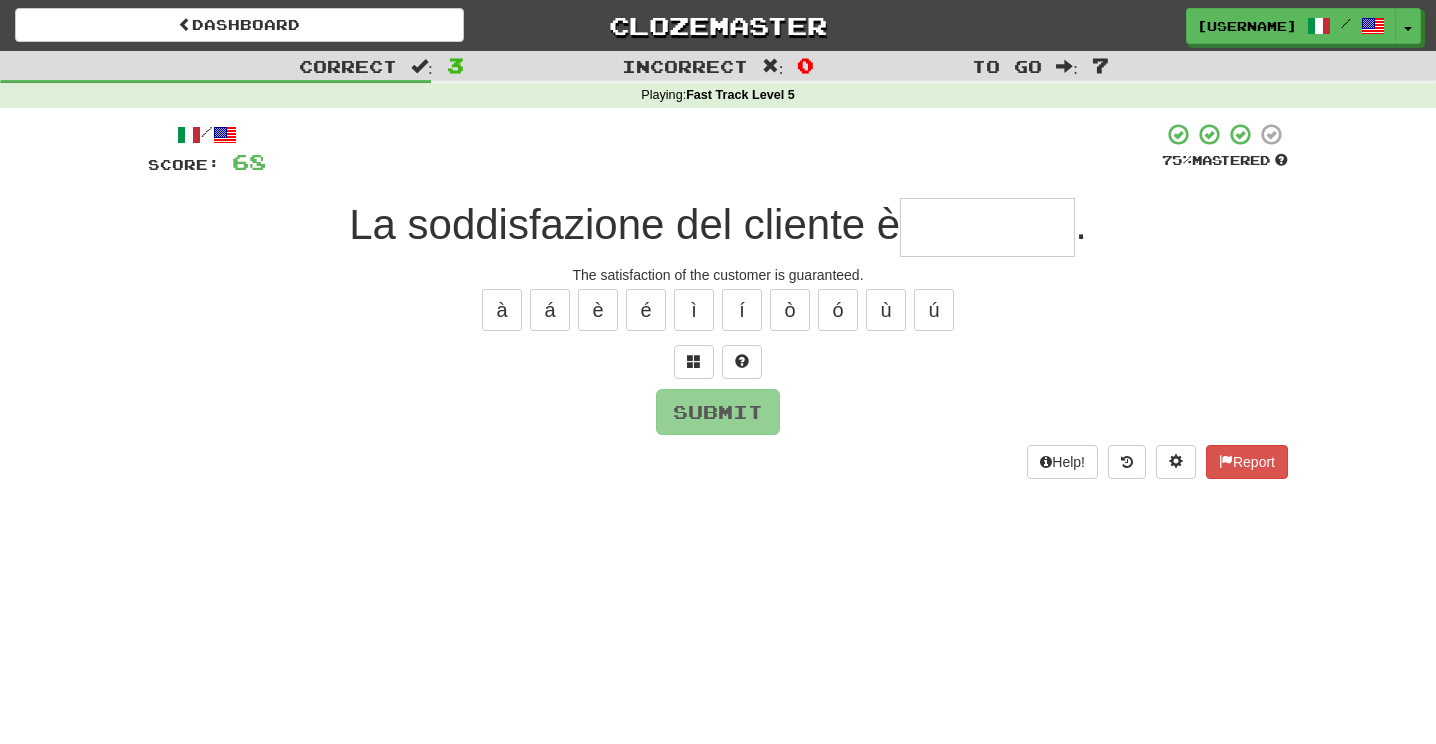 type on "*" 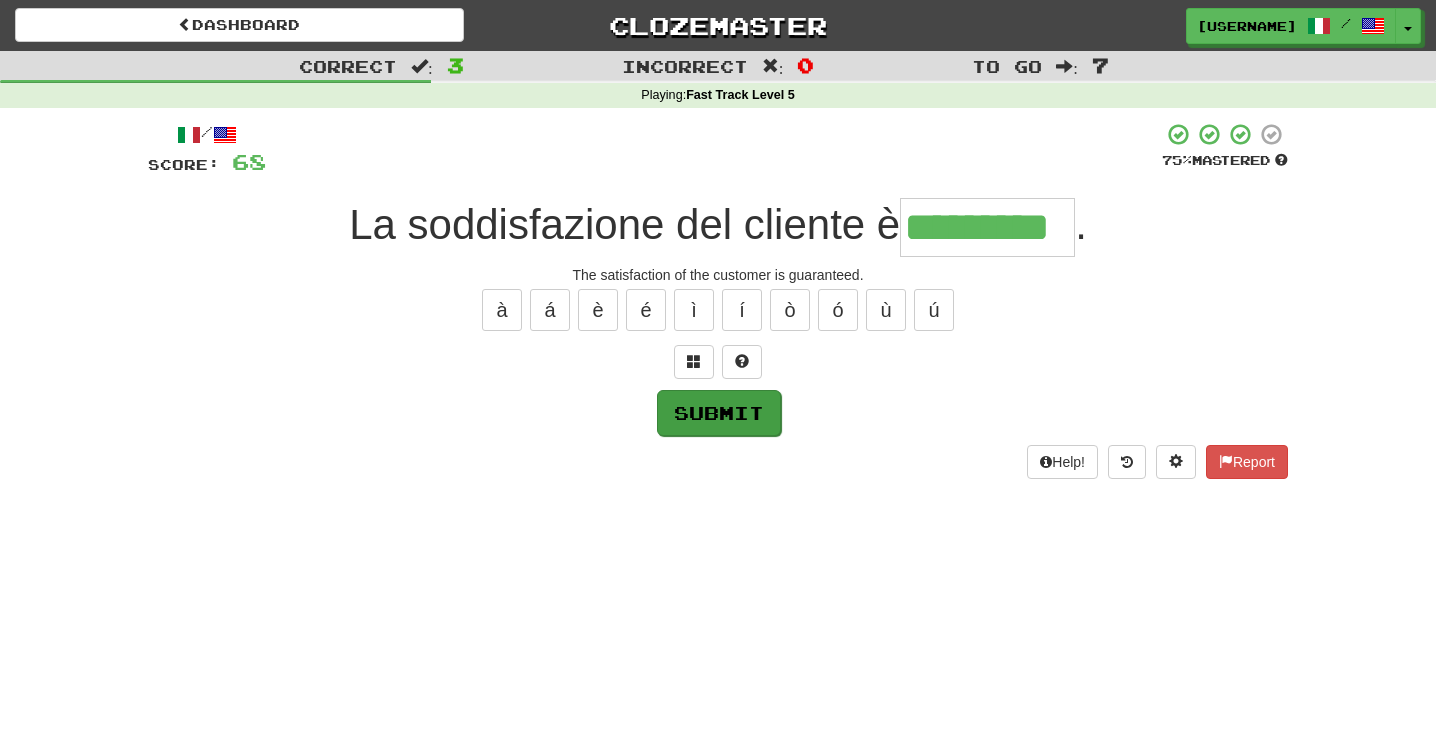 type on "*********" 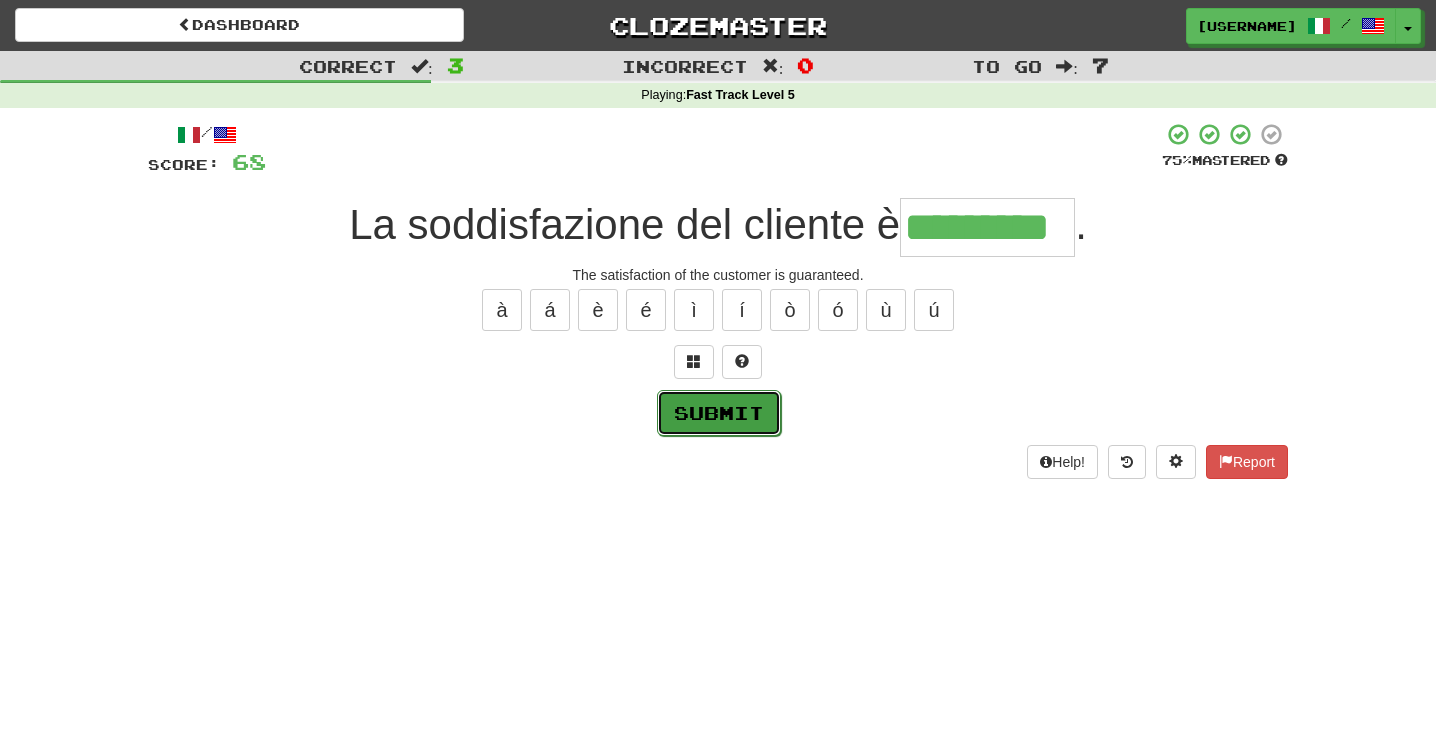 click on "Submit" at bounding box center [719, 413] 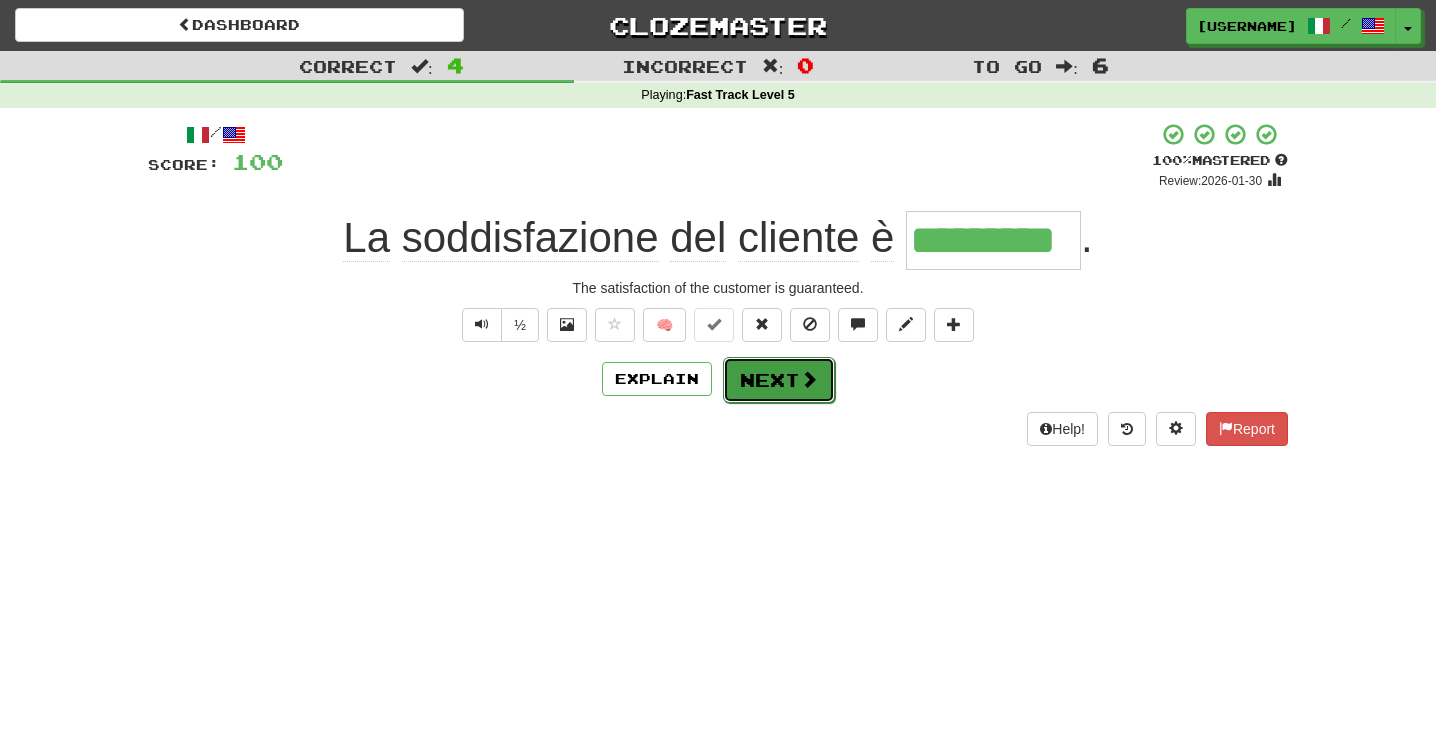 click on "Next" at bounding box center [779, 380] 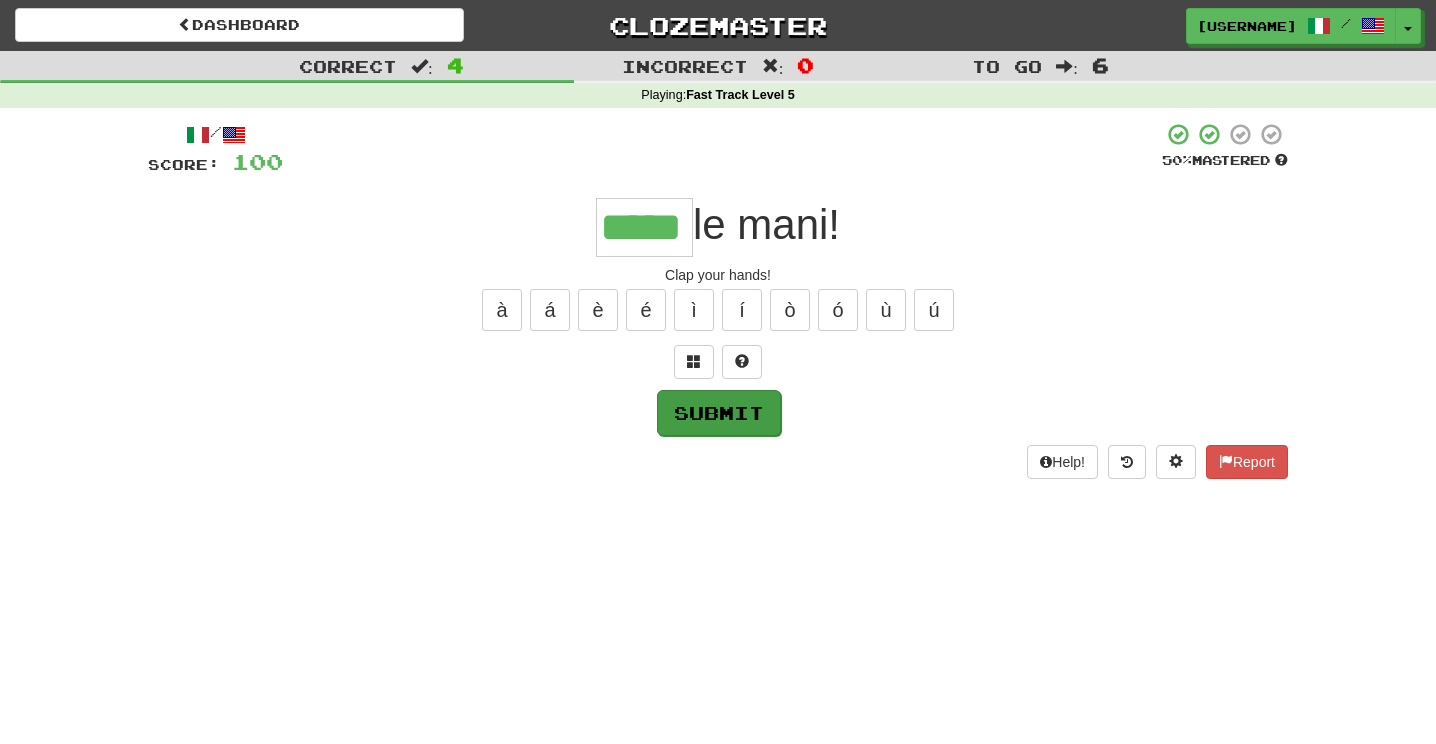 type on "*****" 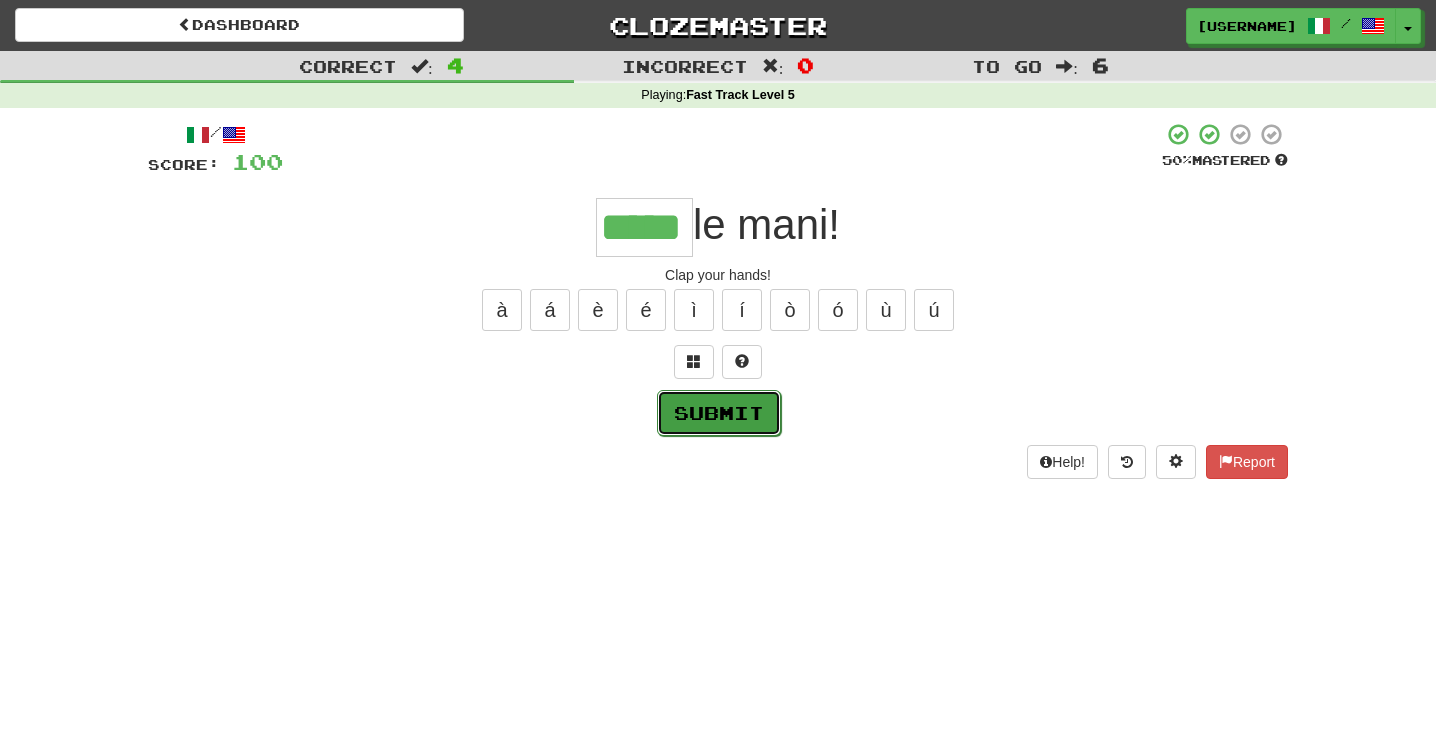 click on "Submit" at bounding box center (719, 413) 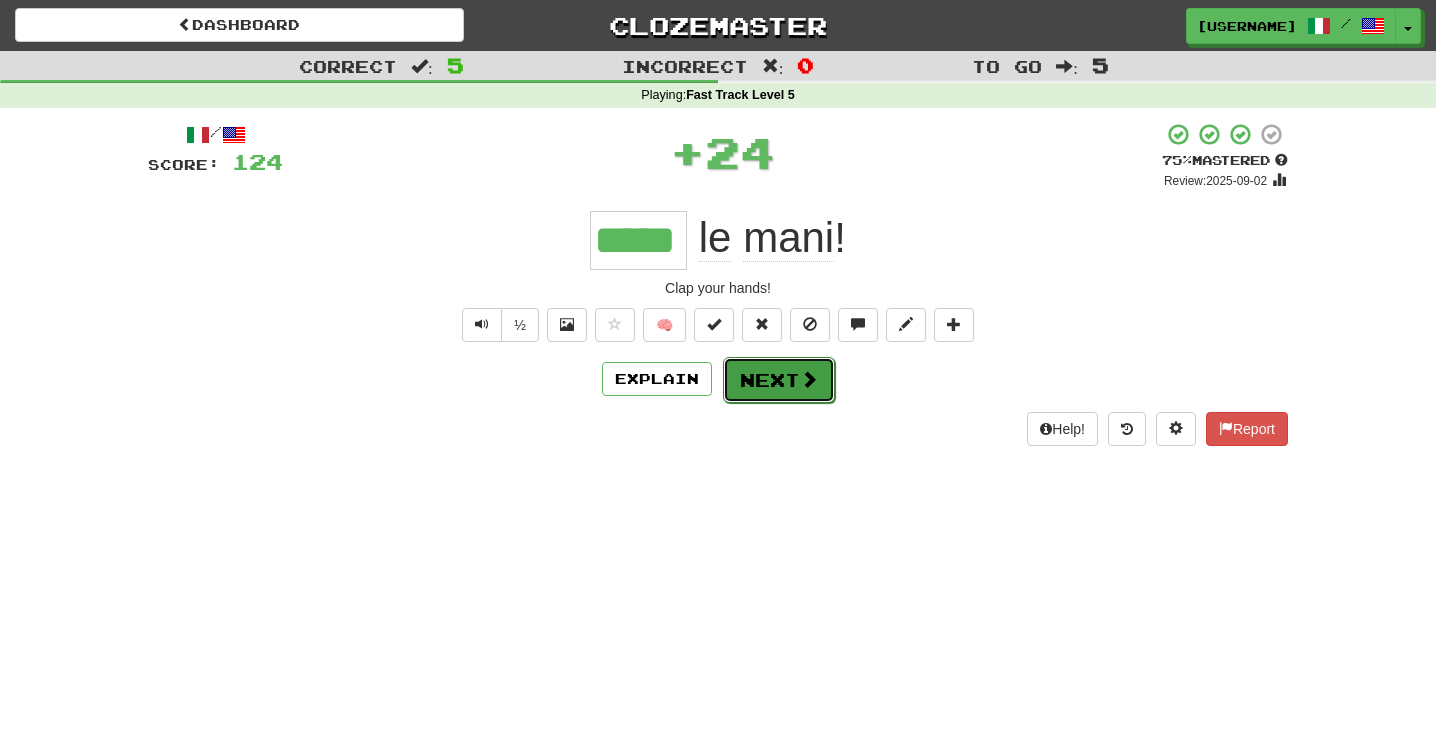 click on "Next" at bounding box center [779, 380] 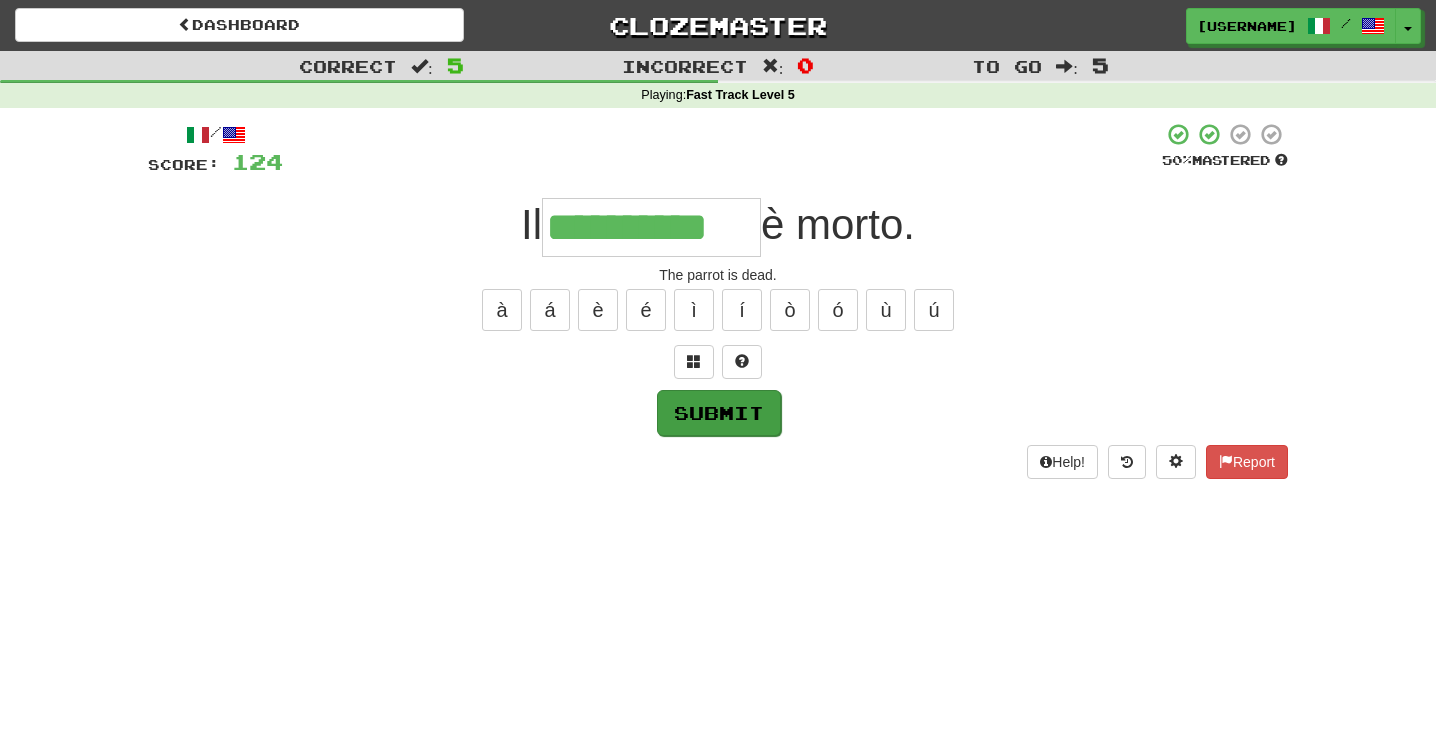 type on "**********" 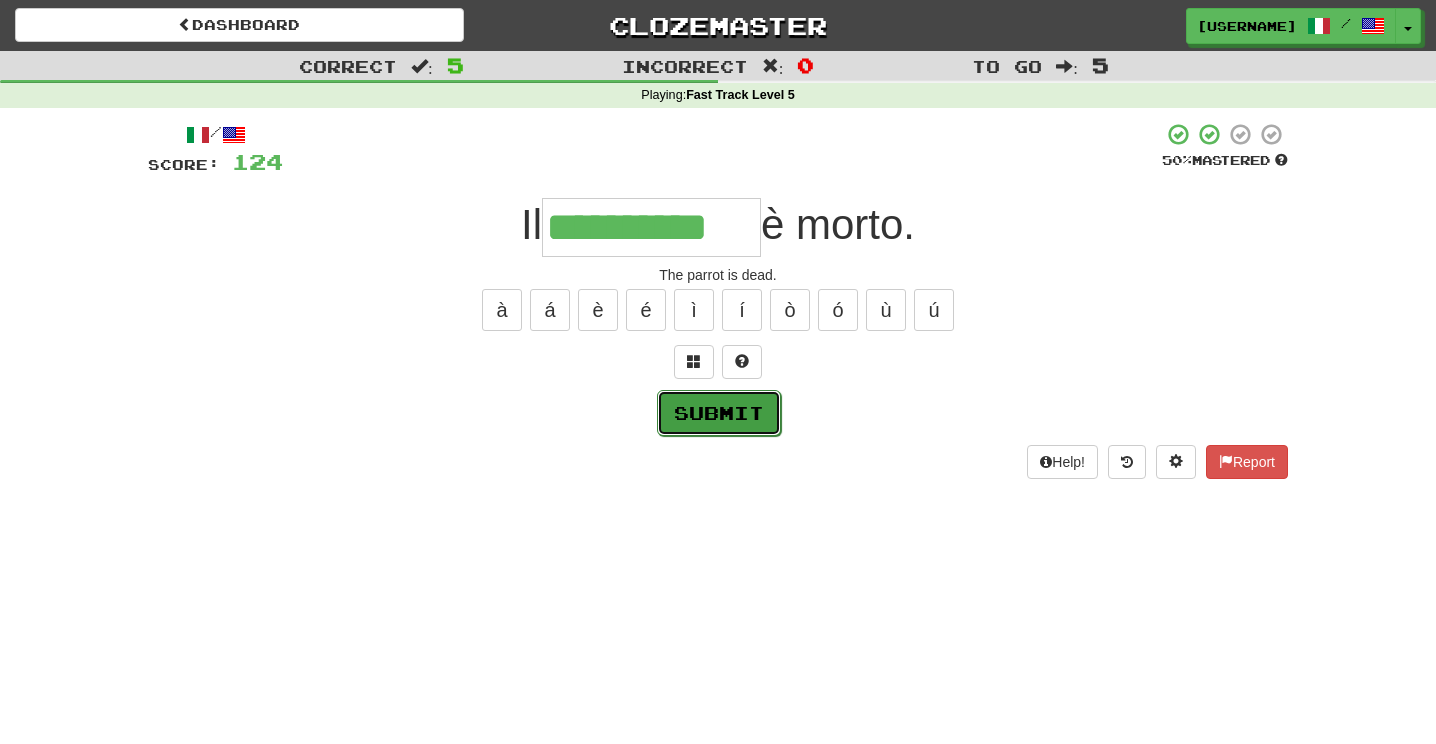 click on "Submit" at bounding box center (719, 413) 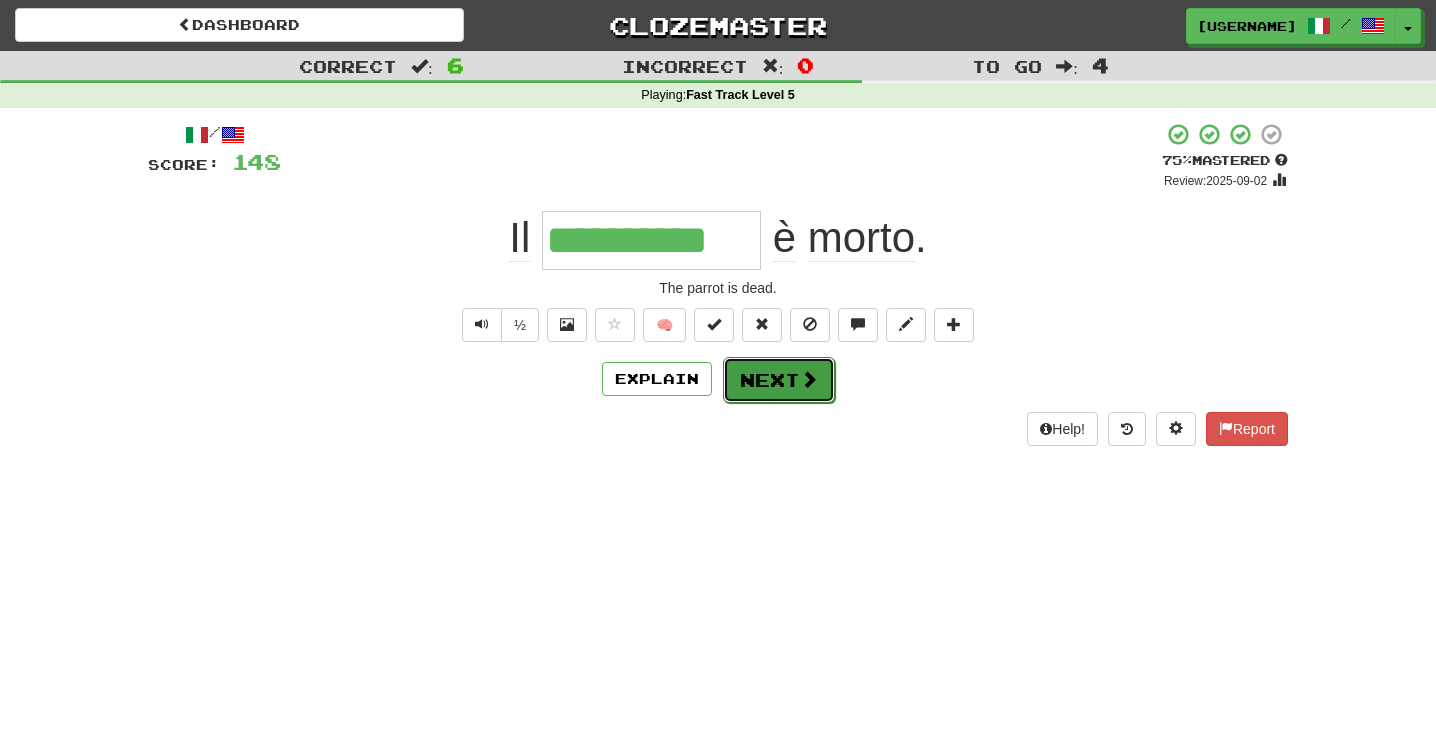 click on "Next" at bounding box center [779, 380] 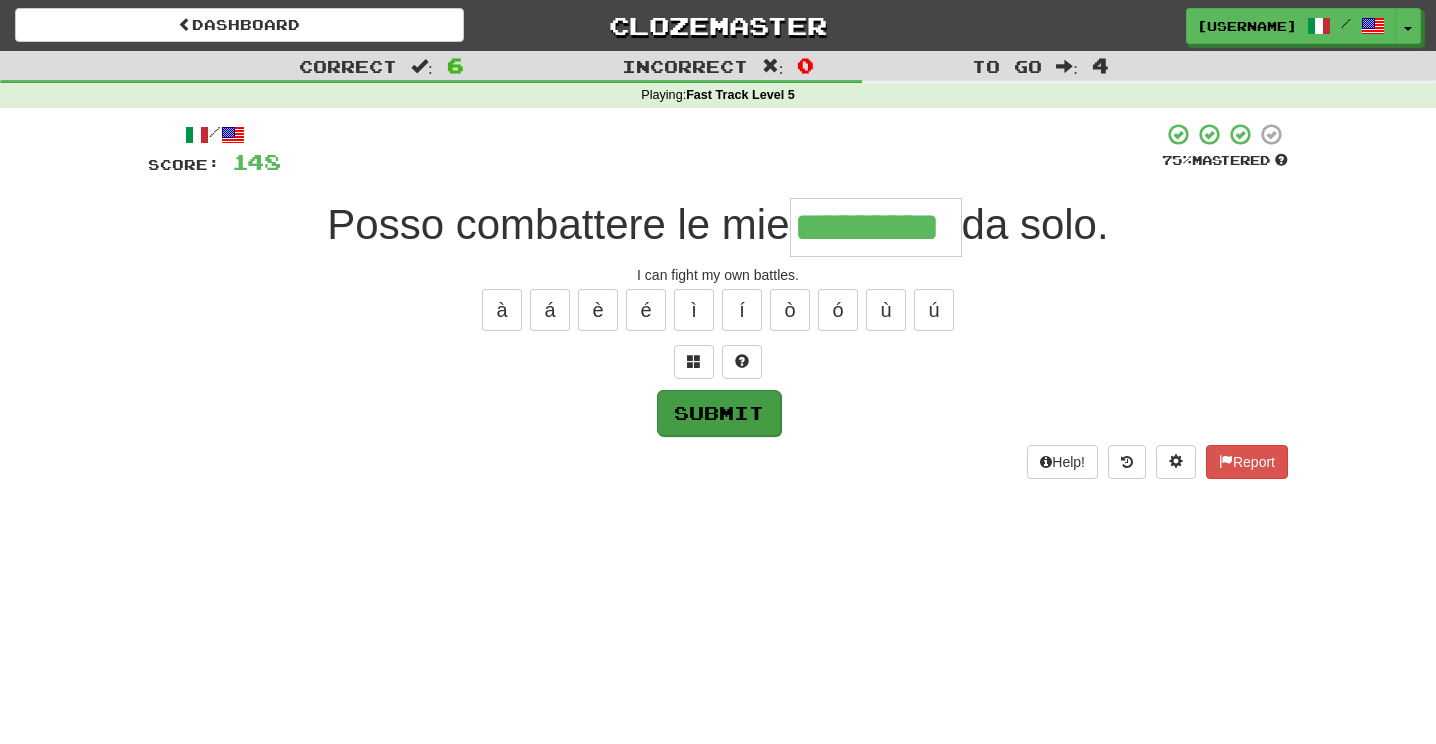 type on "*********" 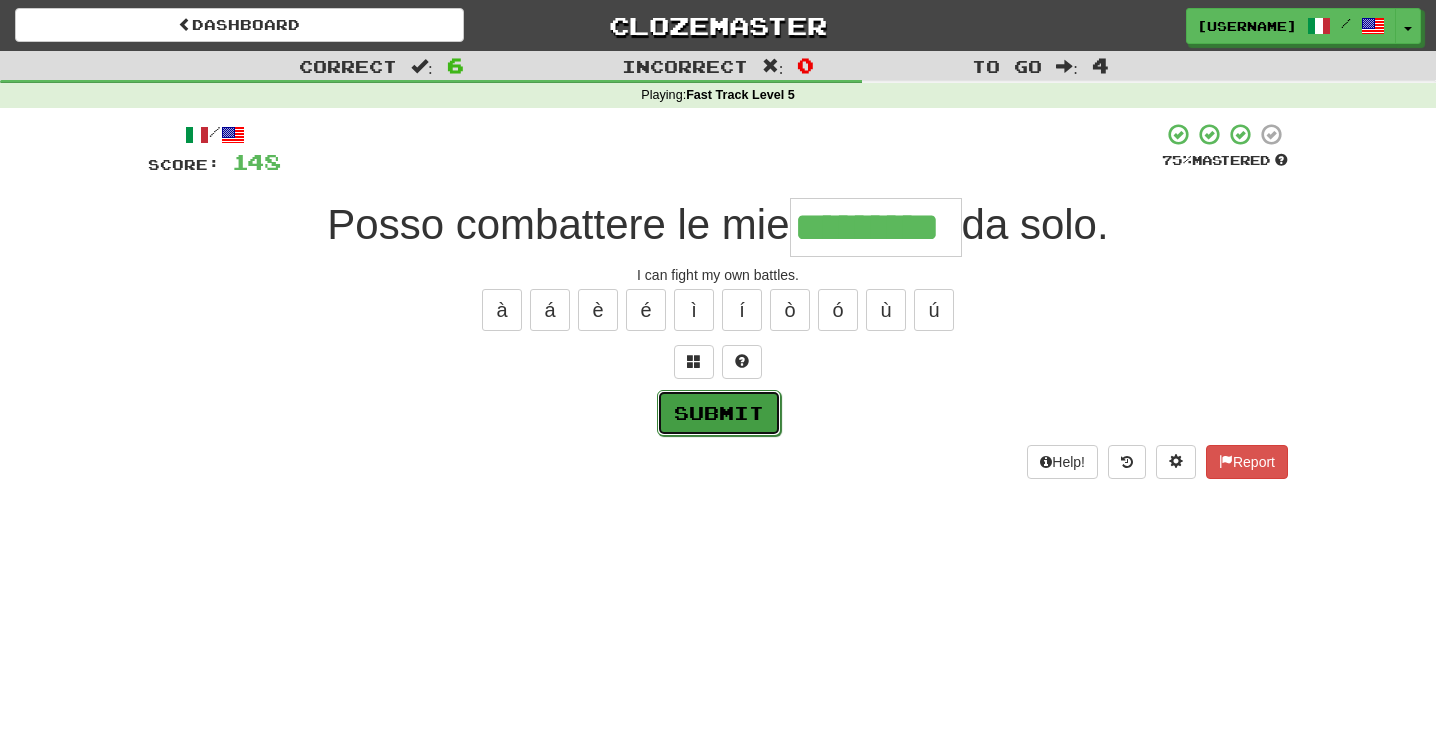 click on "Submit" at bounding box center [719, 413] 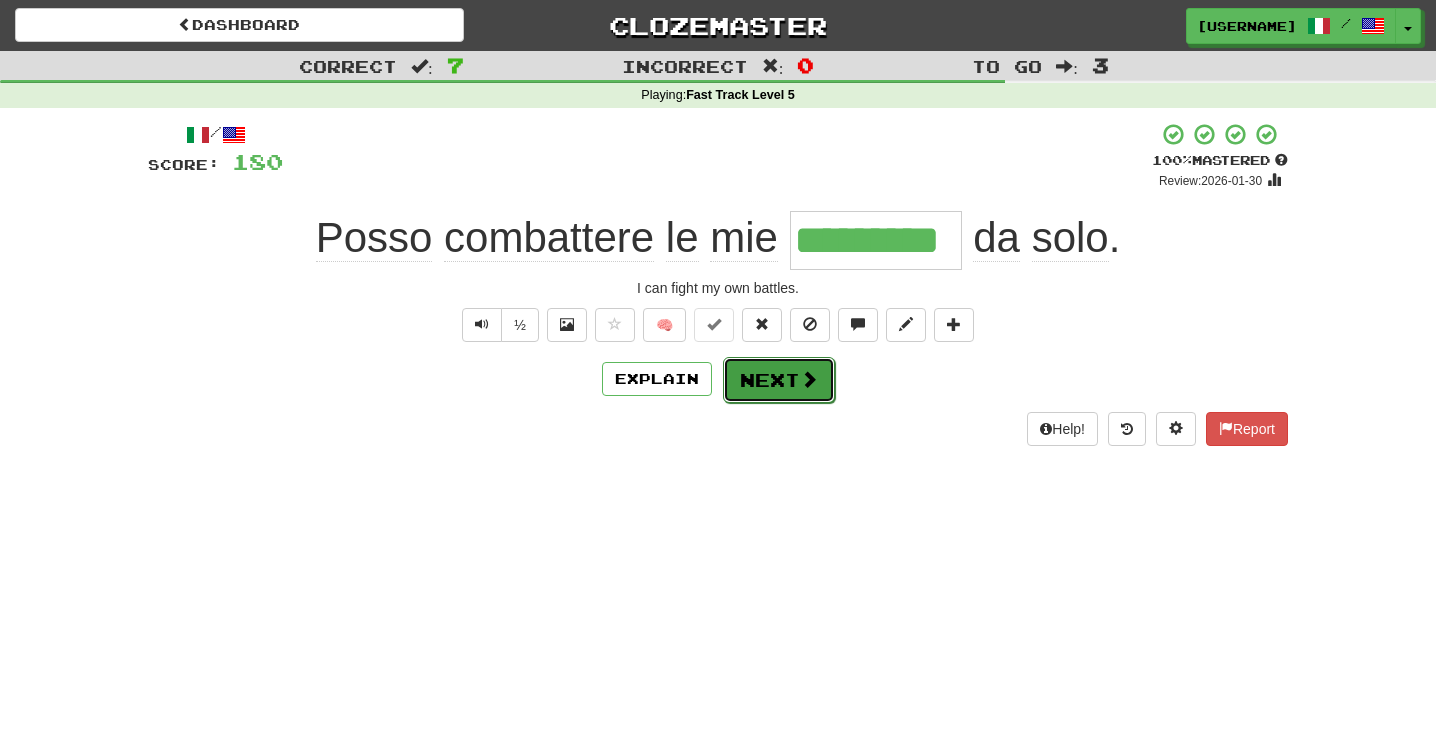 click on "Next" at bounding box center [779, 380] 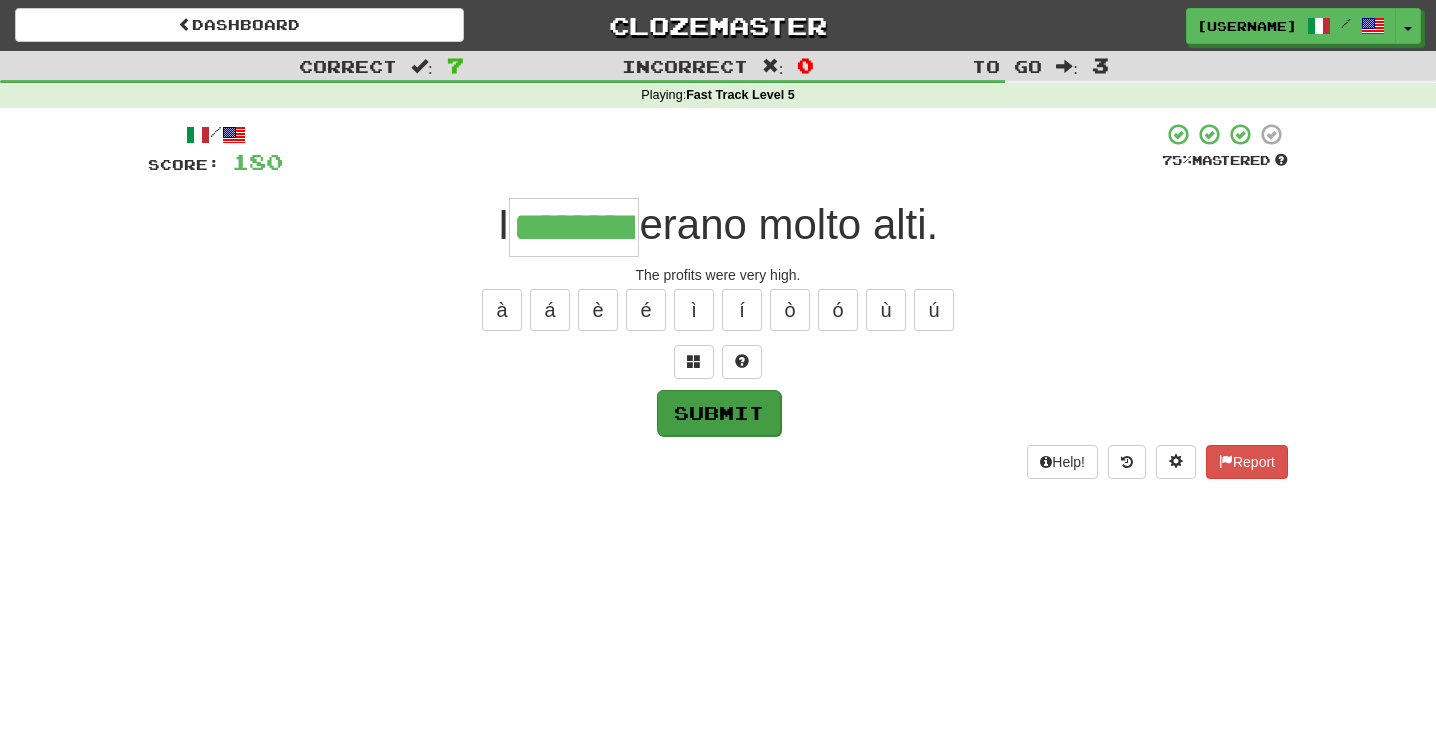 type on "********" 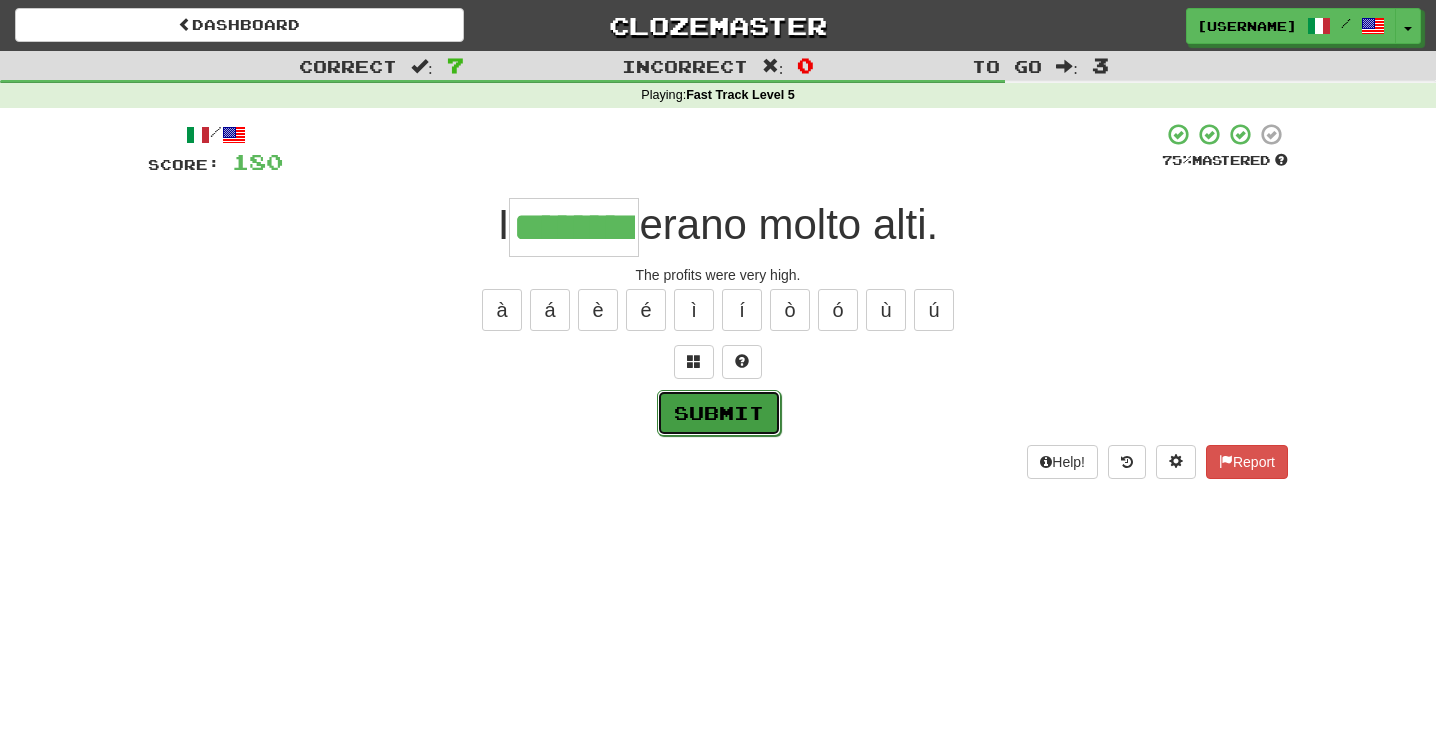 click on "Submit" at bounding box center (719, 413) 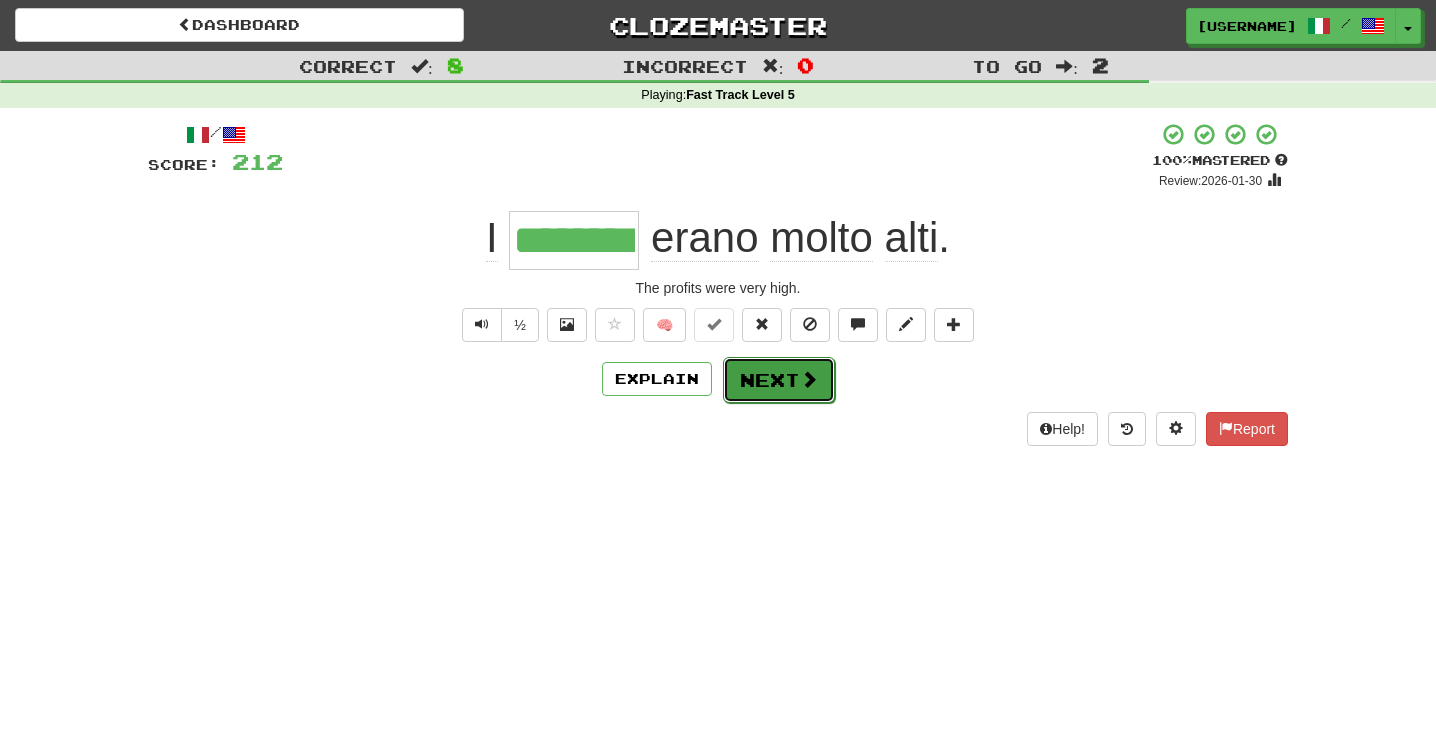 click on "Next" at bounding box center (779, 380) 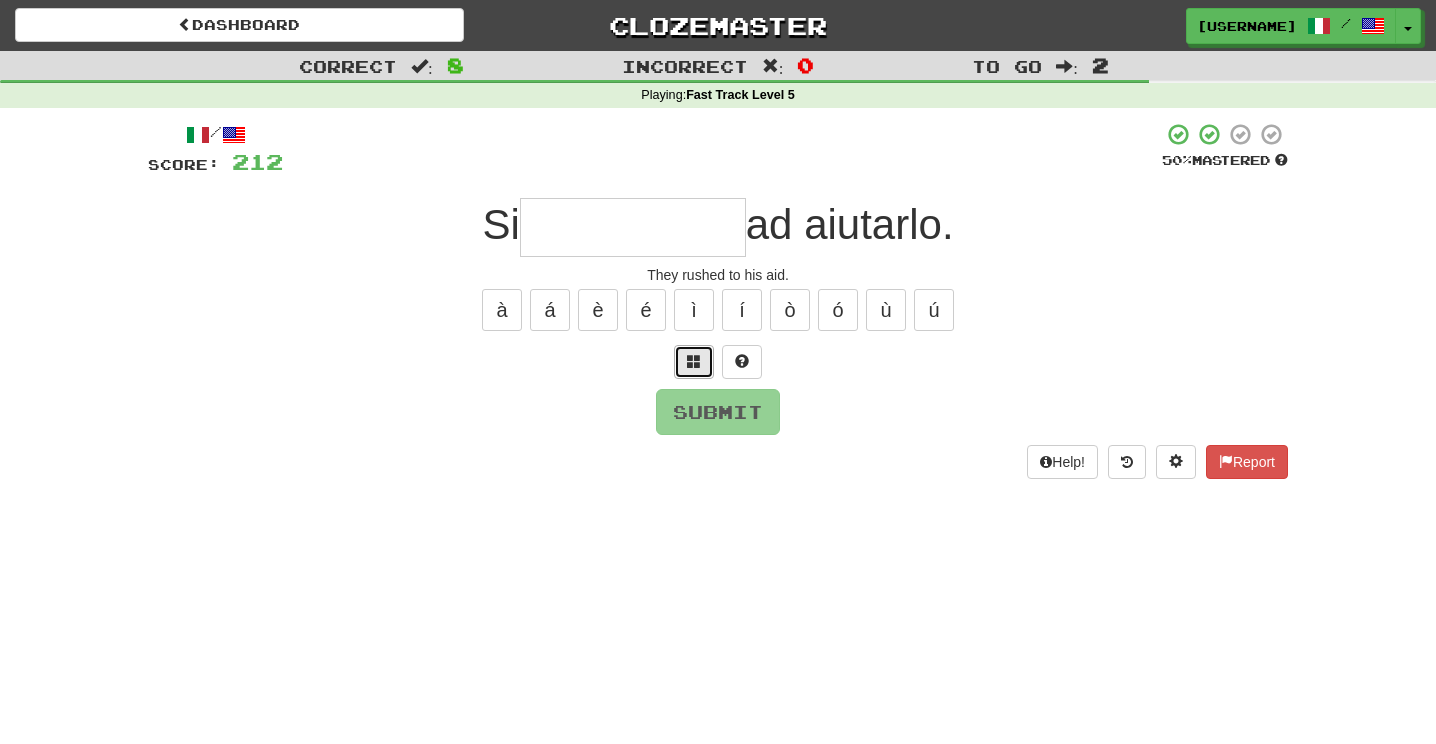 click at bounding box center [694, 362] 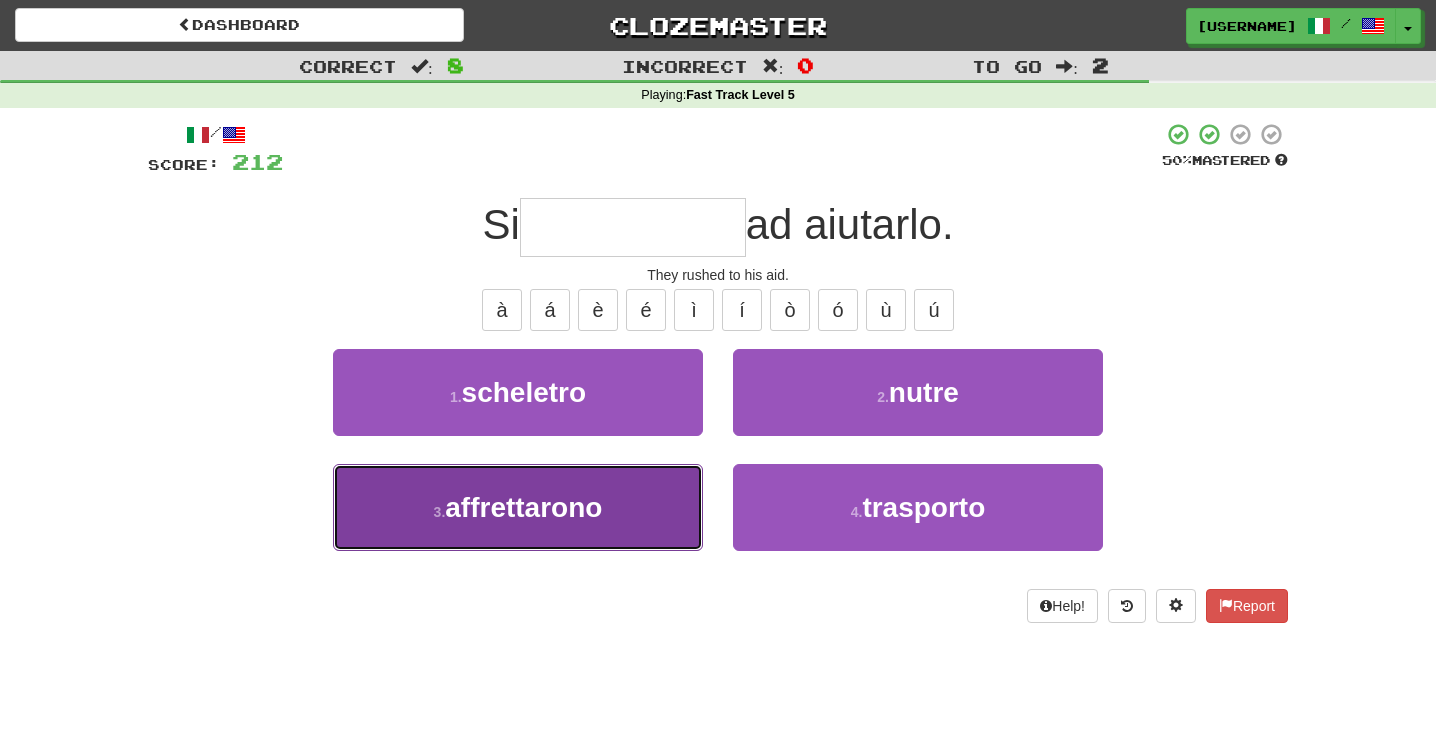 click on "3 .  affrettarono" at bounding box center [518, 507] 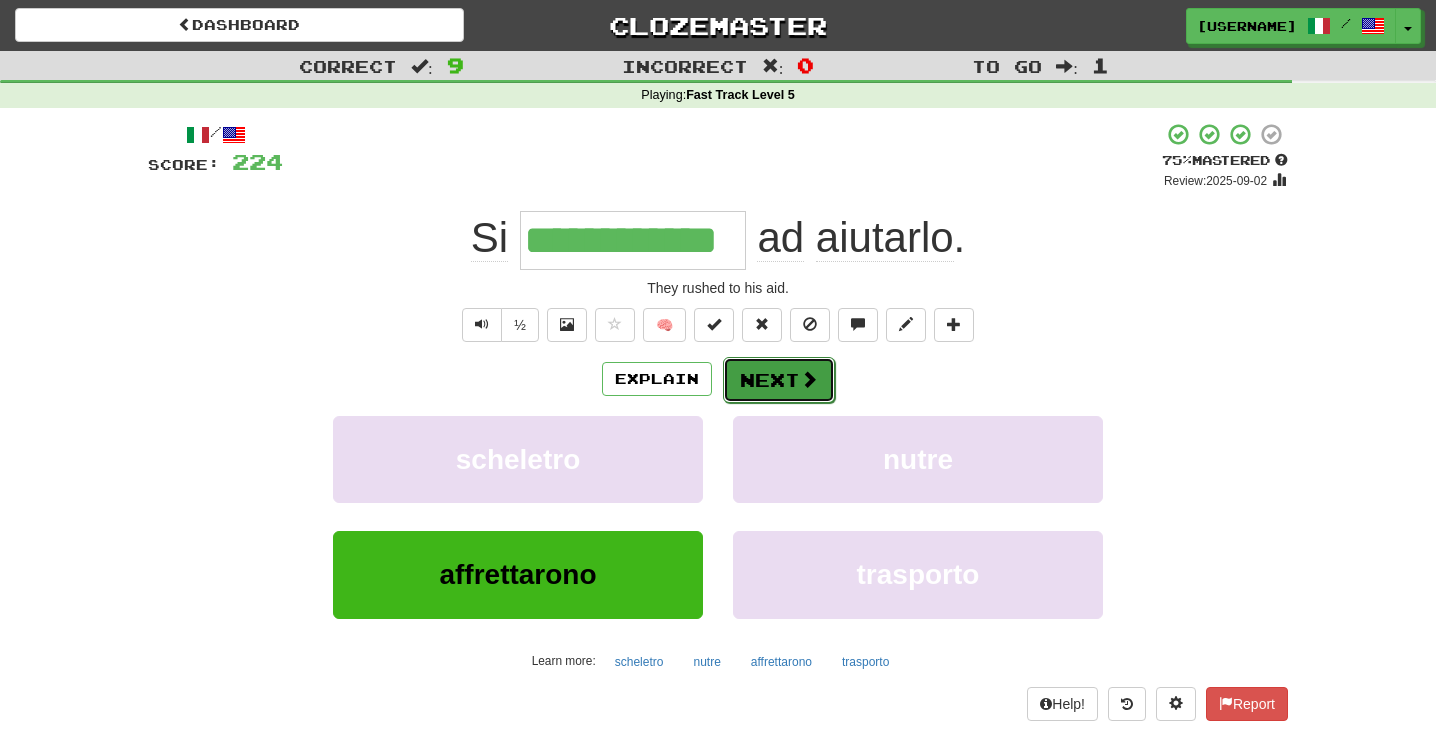 click on "Next" at bounding box center (779, 380) 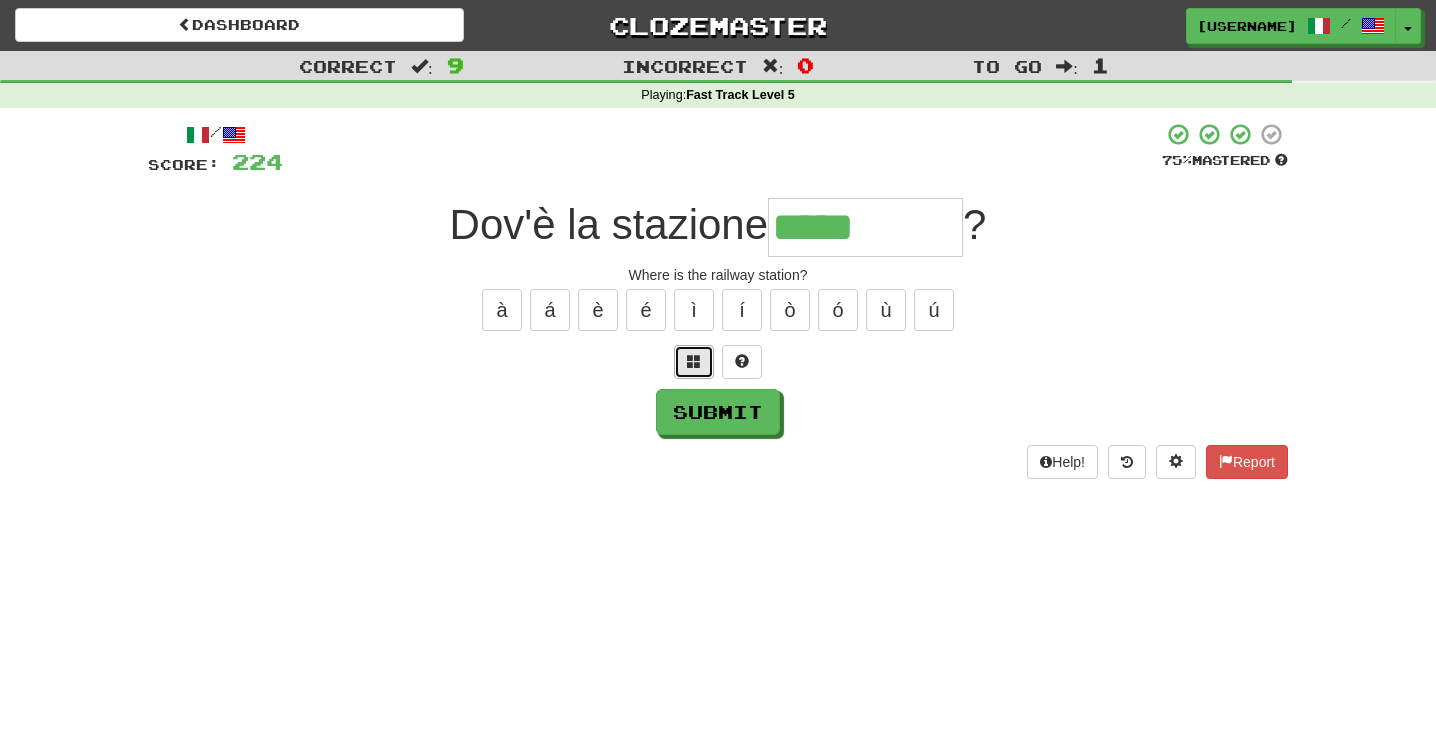 click at bounding box center (694, 362) 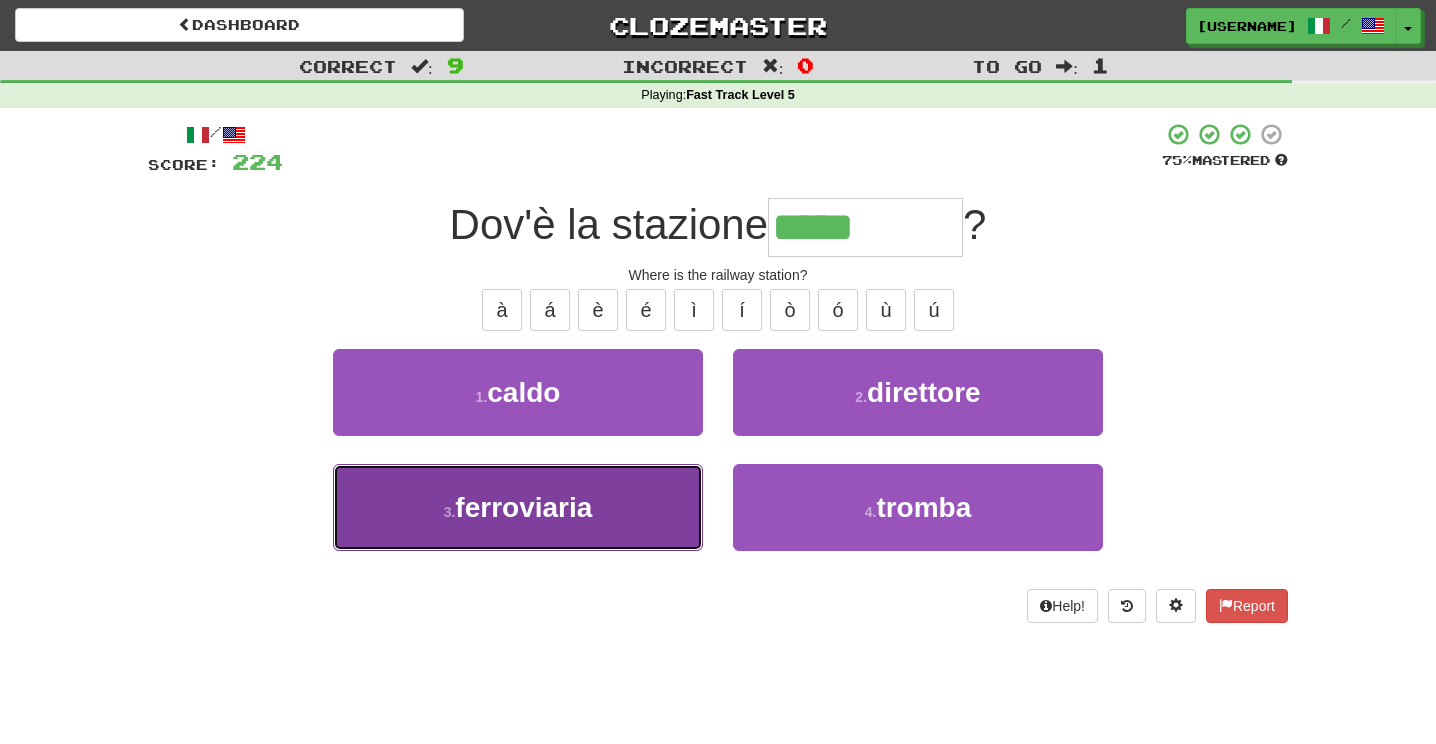 click on "ferroviaria" at bounding box center (523, 507) 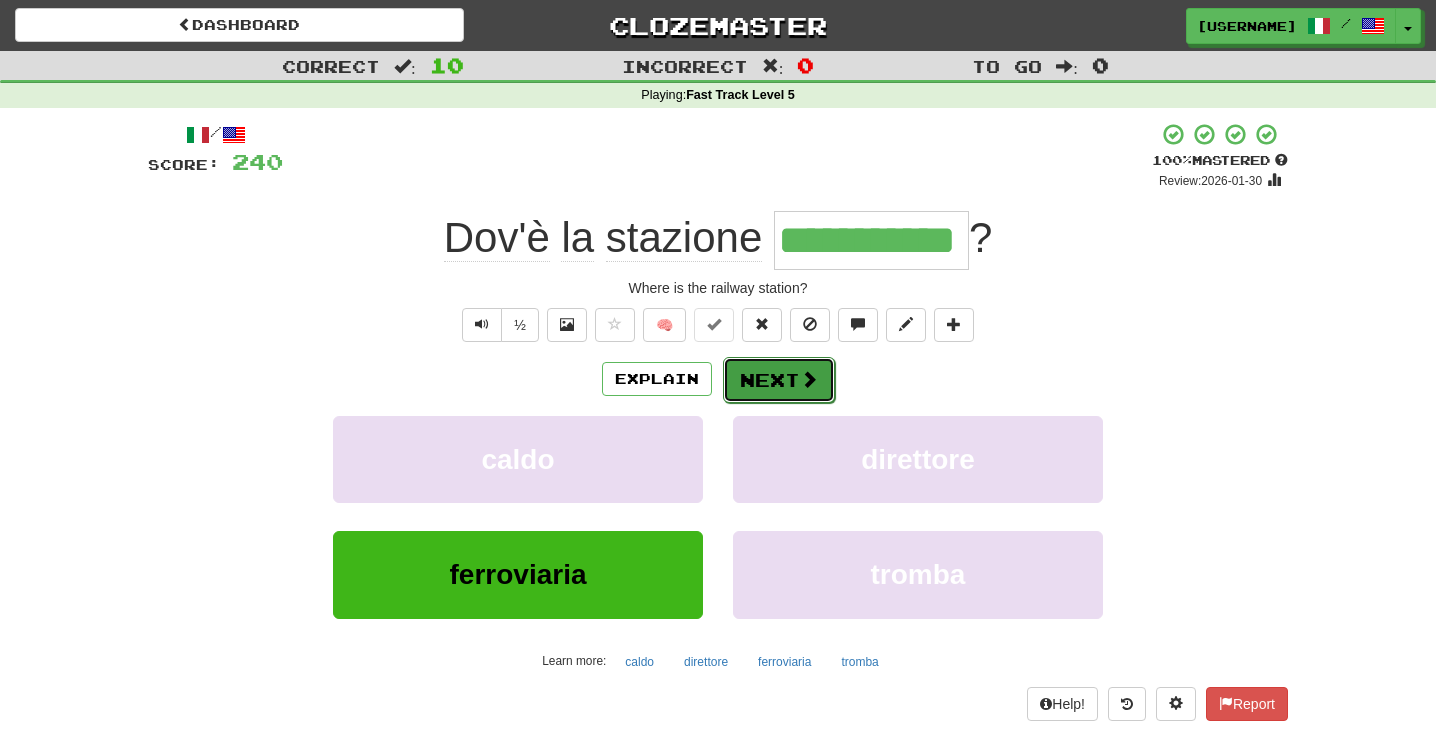 click on "Next" at bounding box center (779, 380) 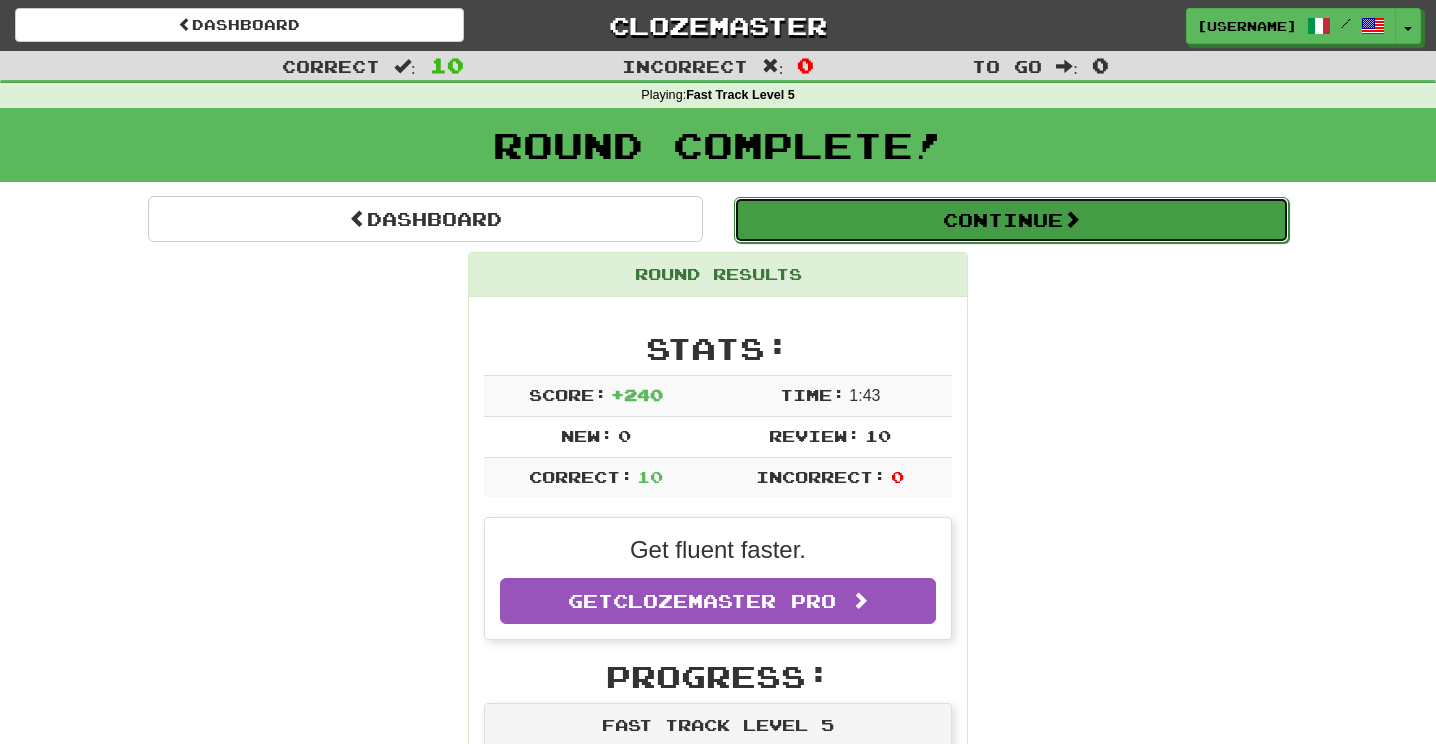 click on "Continue" at bounding box center [1011, 220] 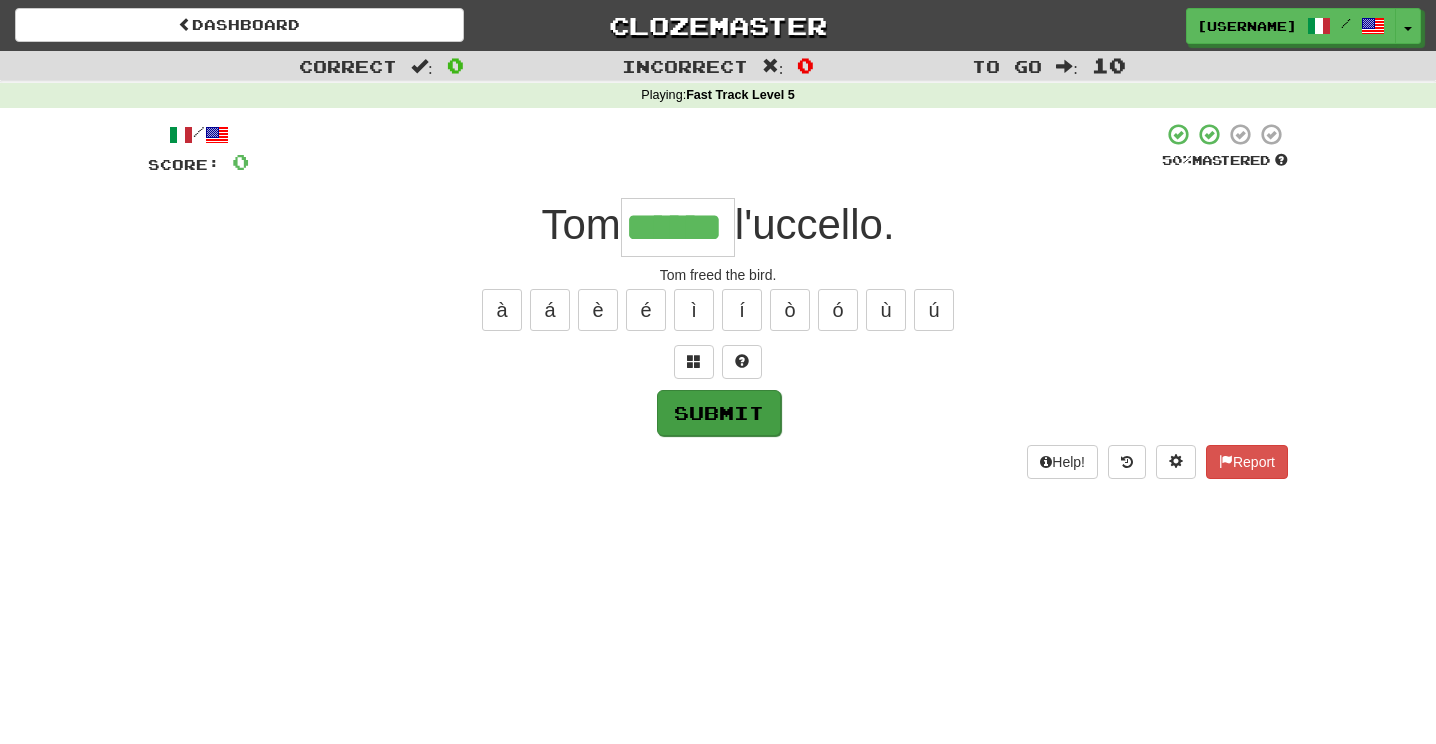 type on "******" 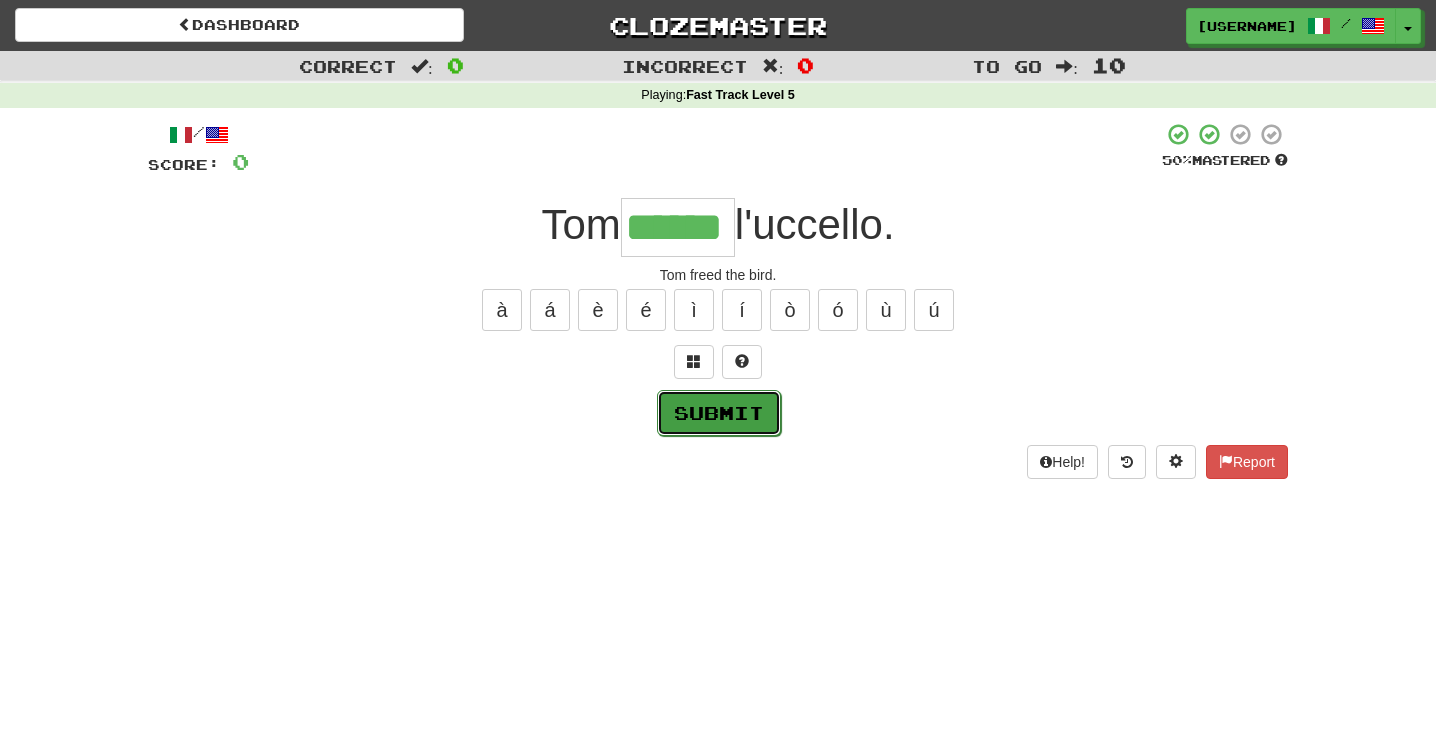 click on "Submit" at bounding box center [719, 413] 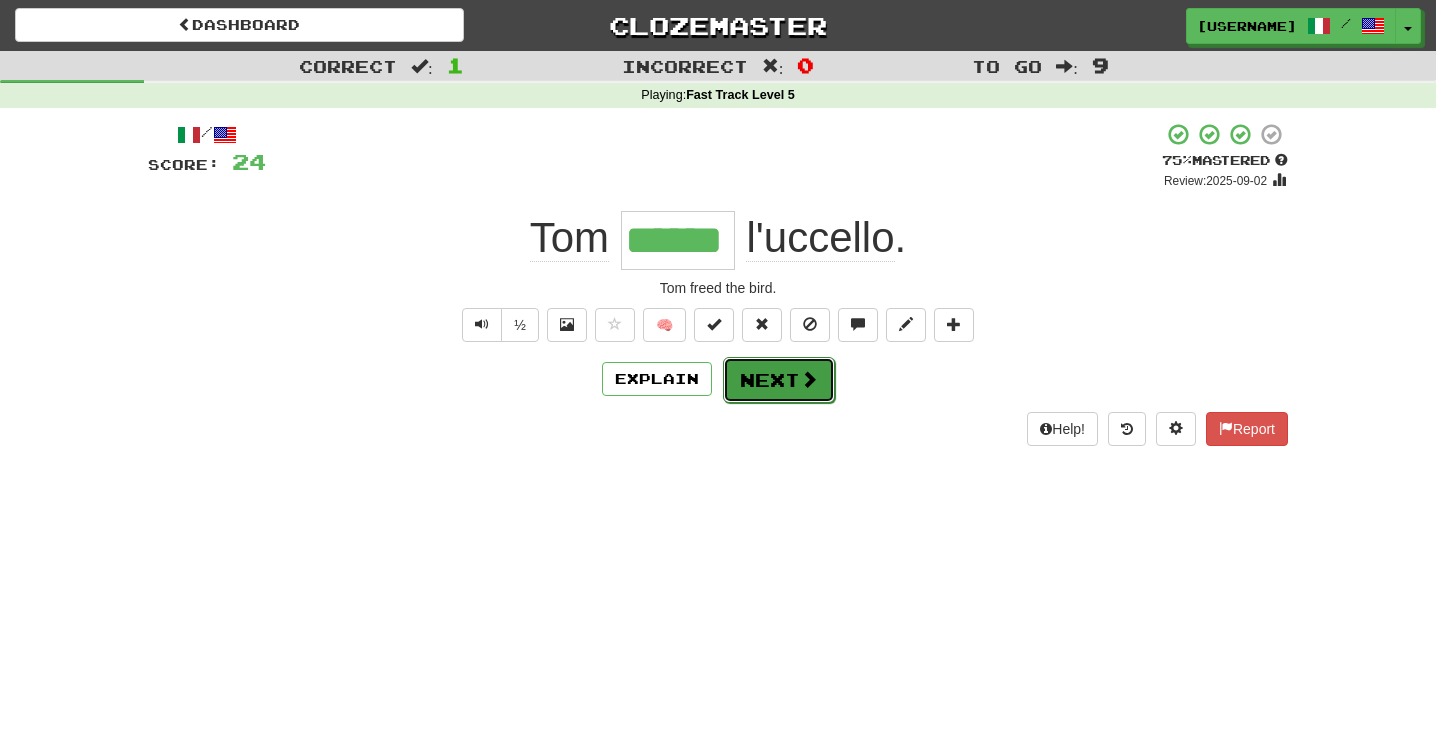 click on "Next" at bounding box center [779, 380] 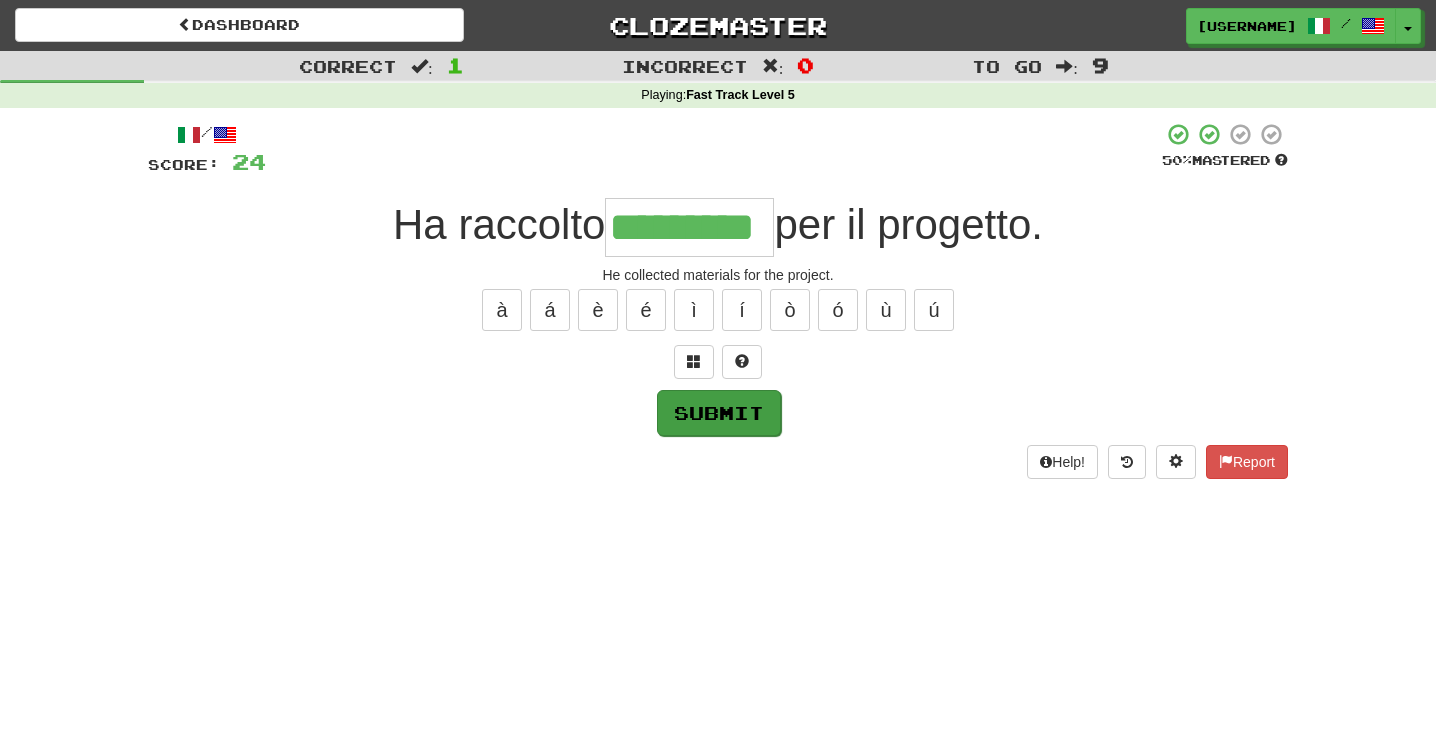 type on "*********" 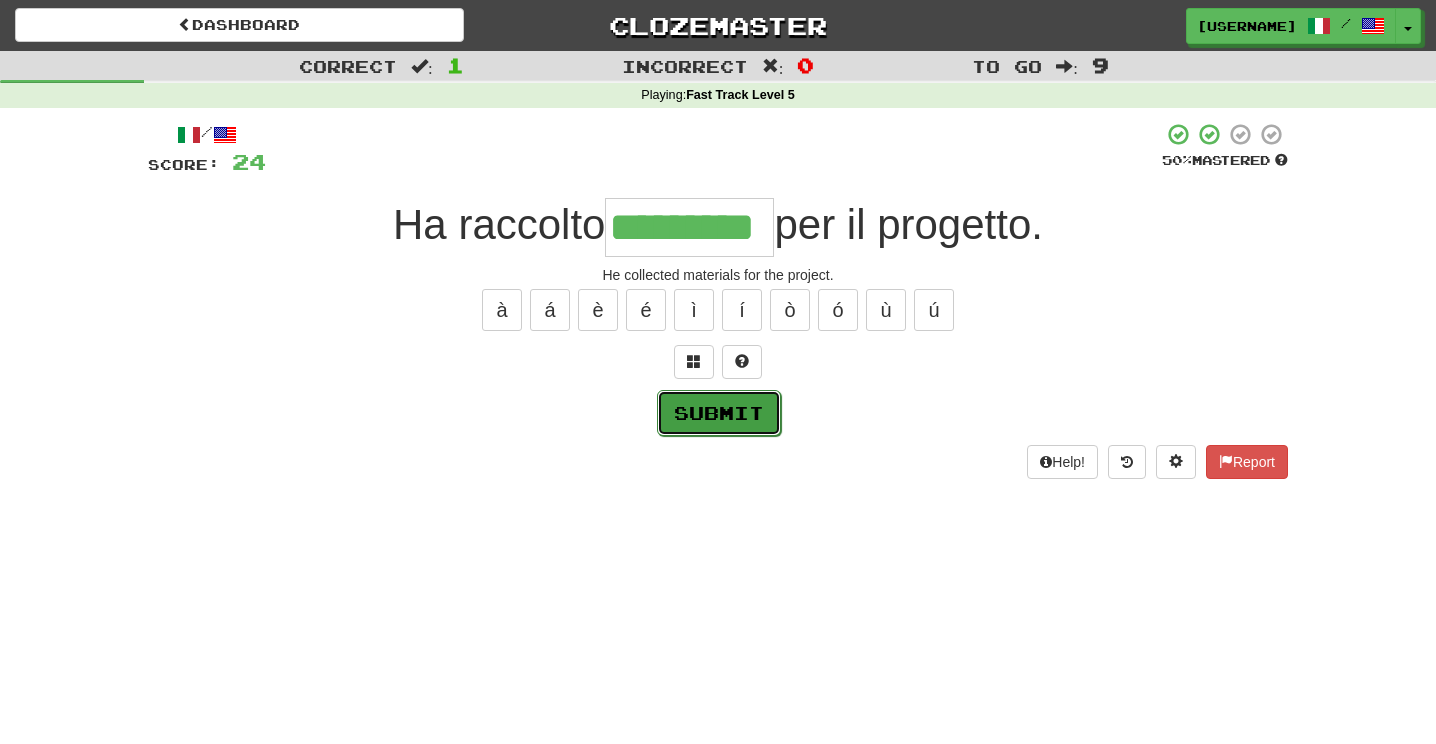 click on "Submit" at bounding box center (719, 413) 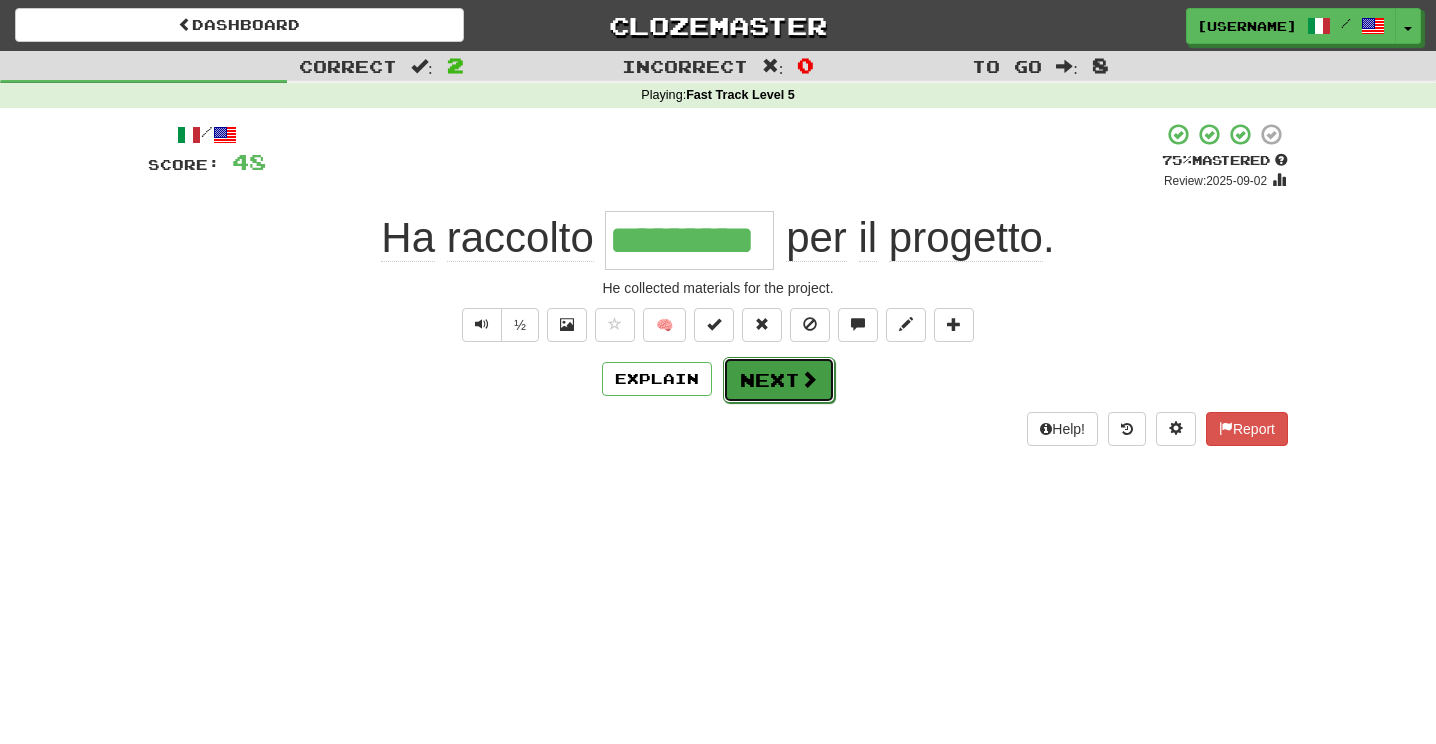 click on "Next" at bounding box center [779, 380] 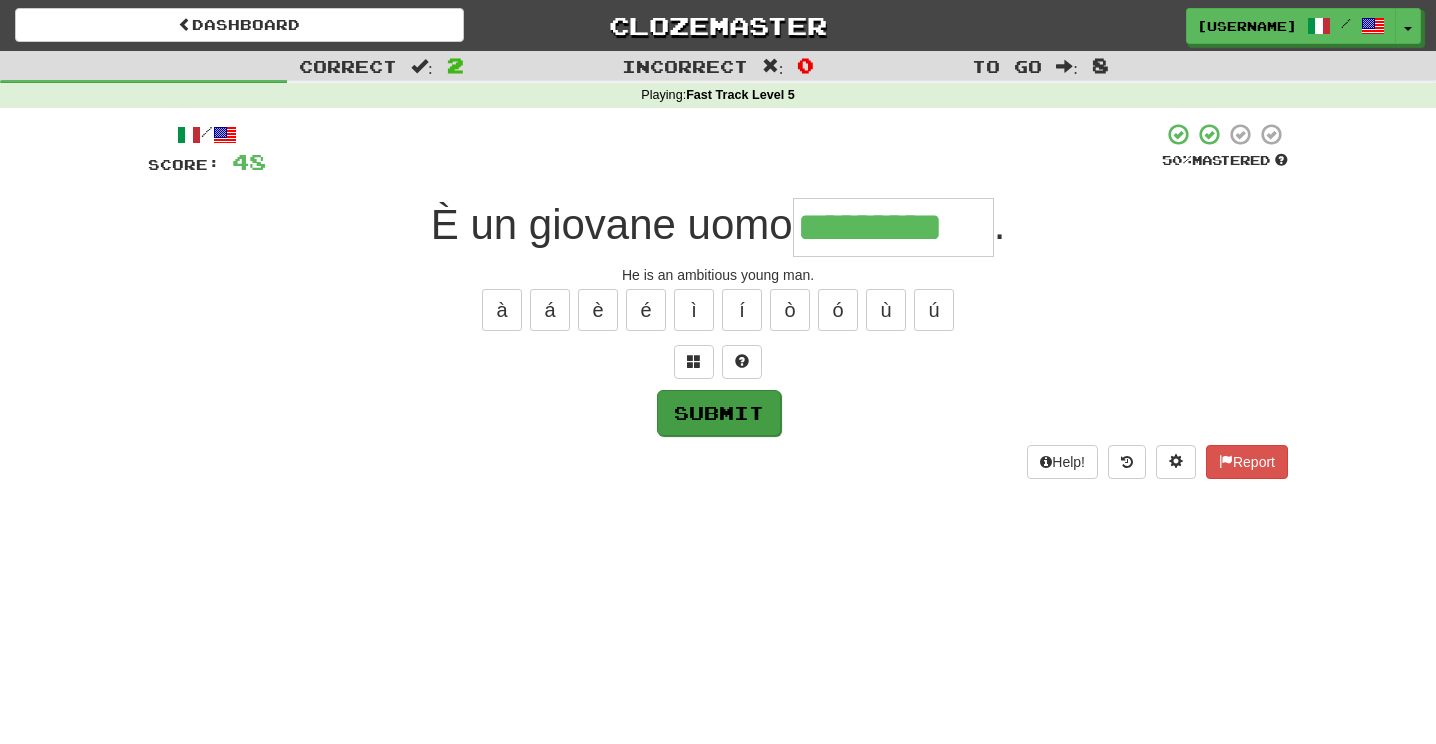 type on "*********" 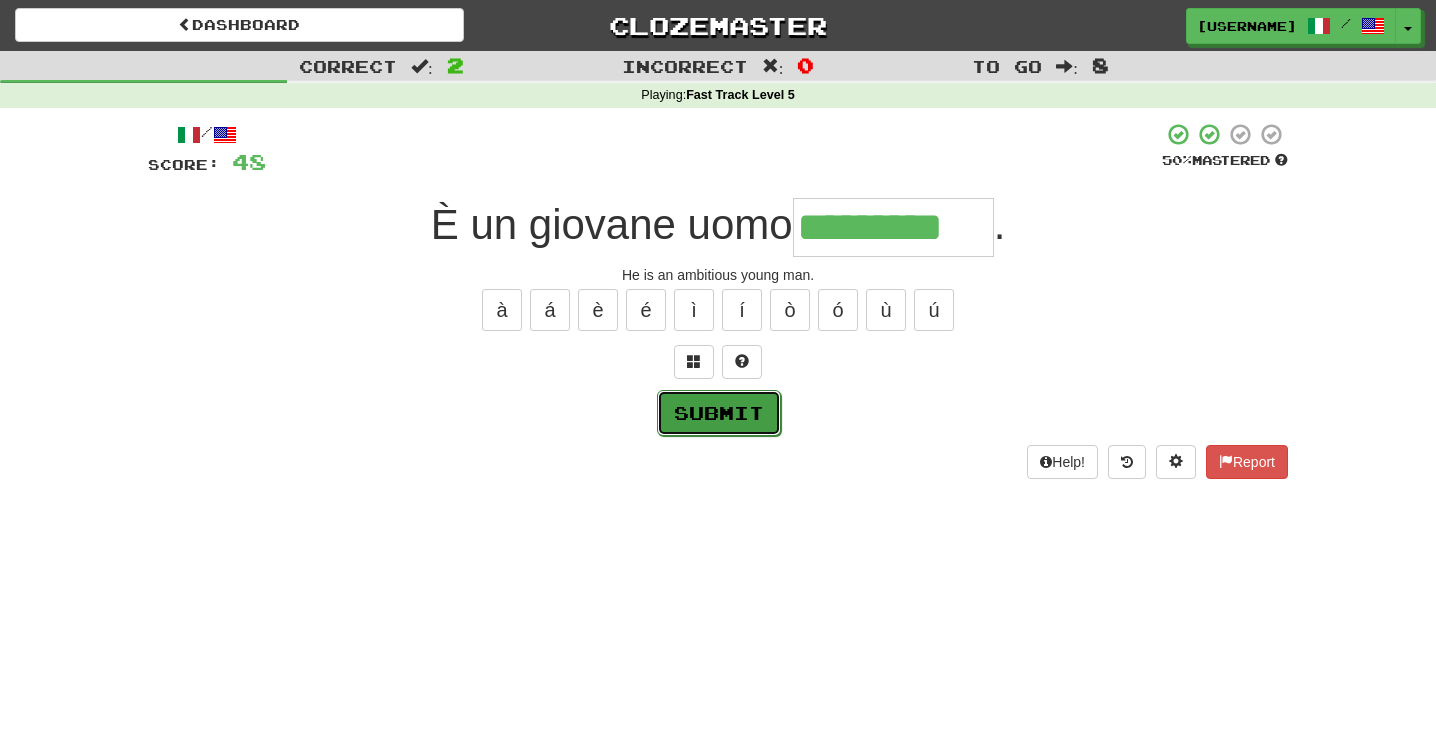 click on "Submit" at bounding box center [719, 413] 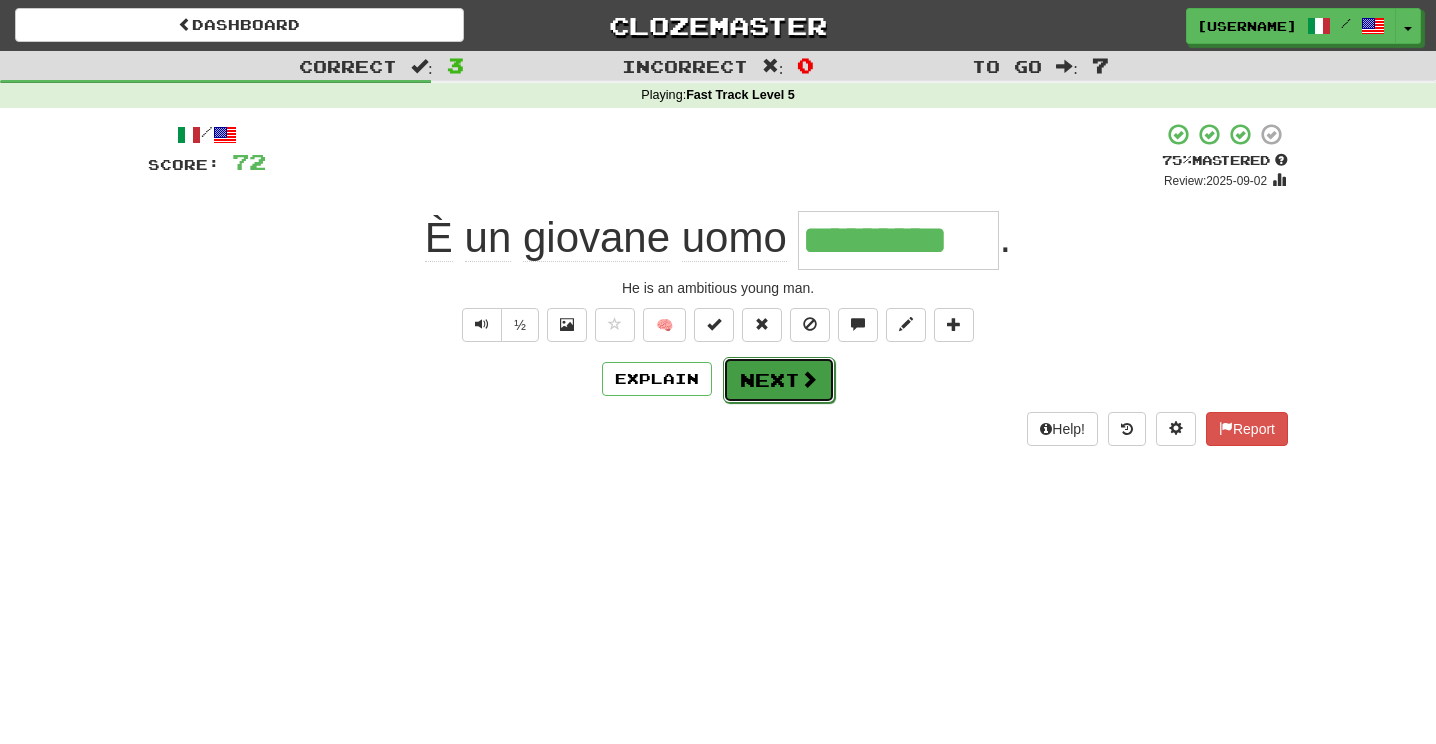 click on "Next" at bounding box center [779, 380] 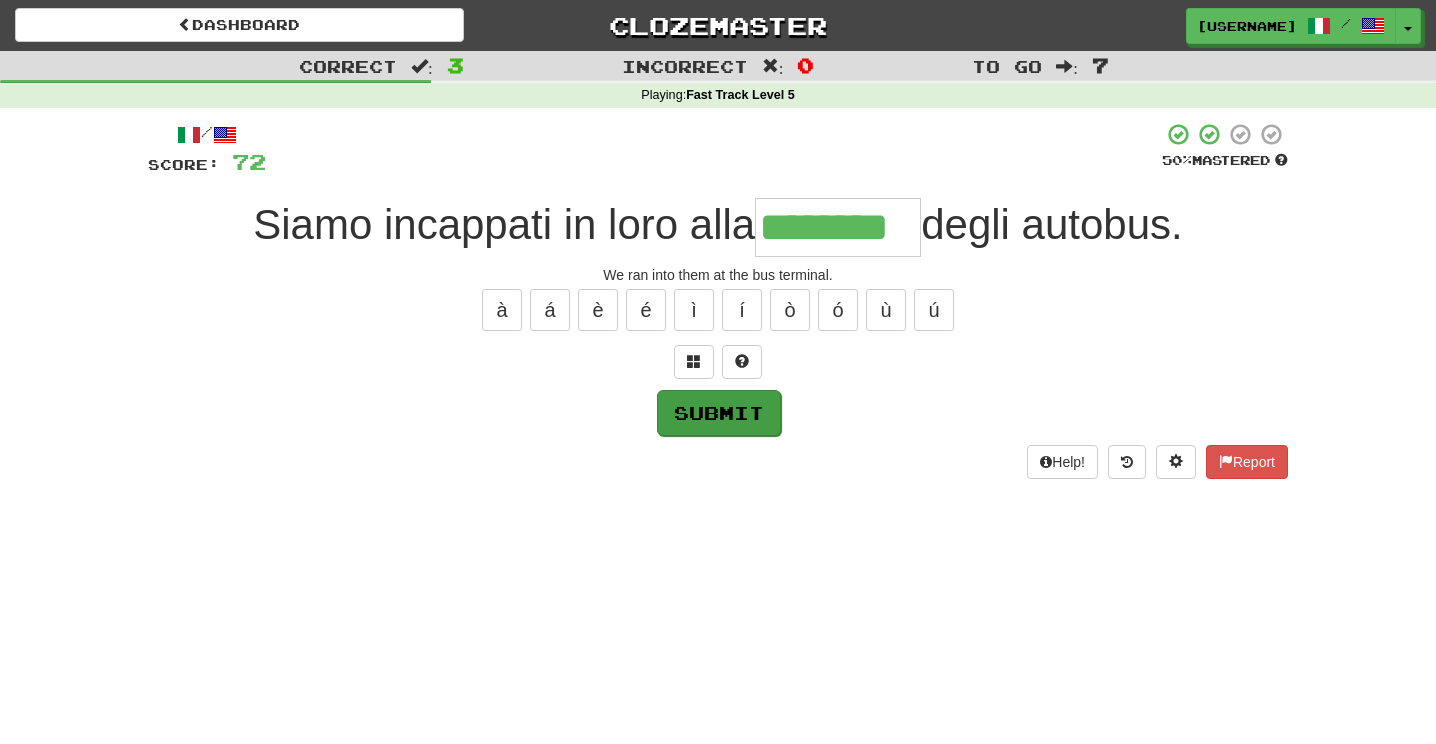 type on "********" 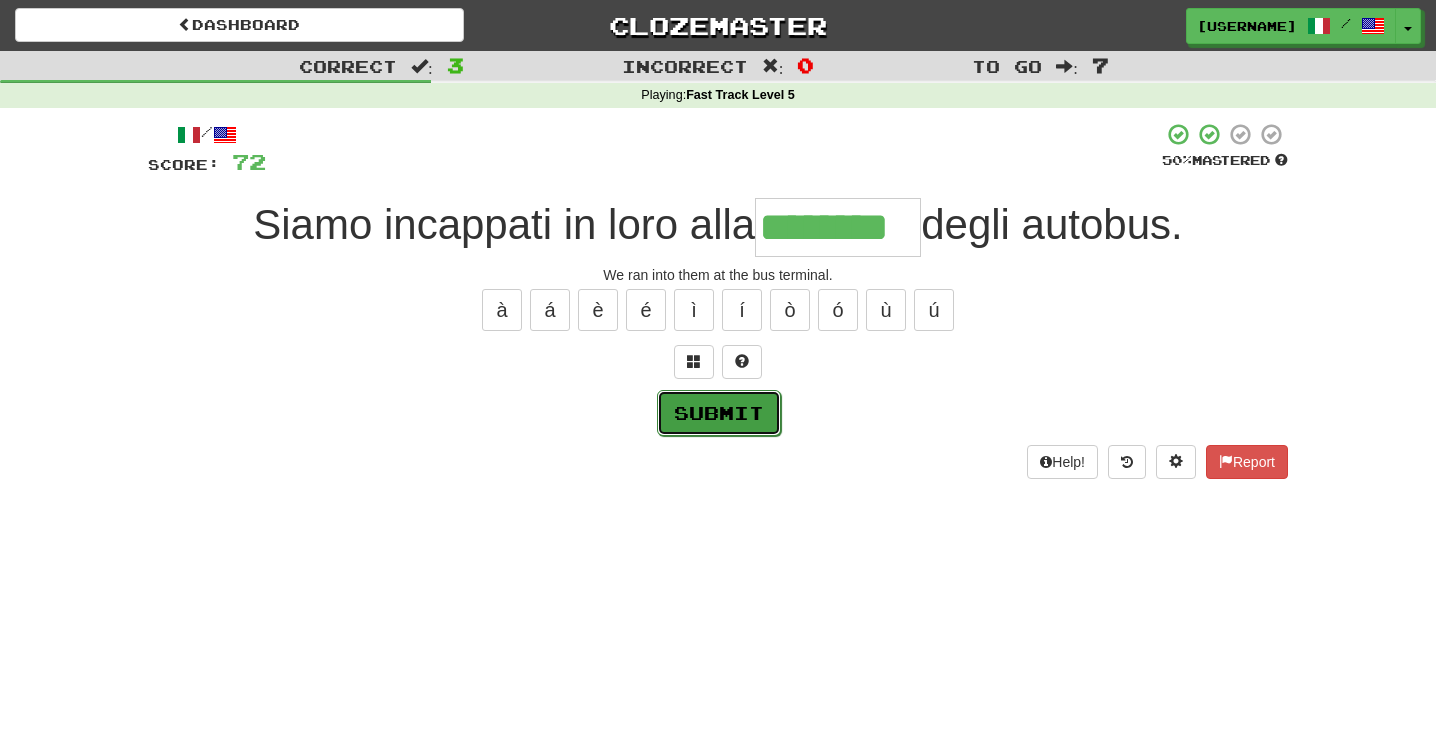 click on "Submit" at bounding box center [719, 413] 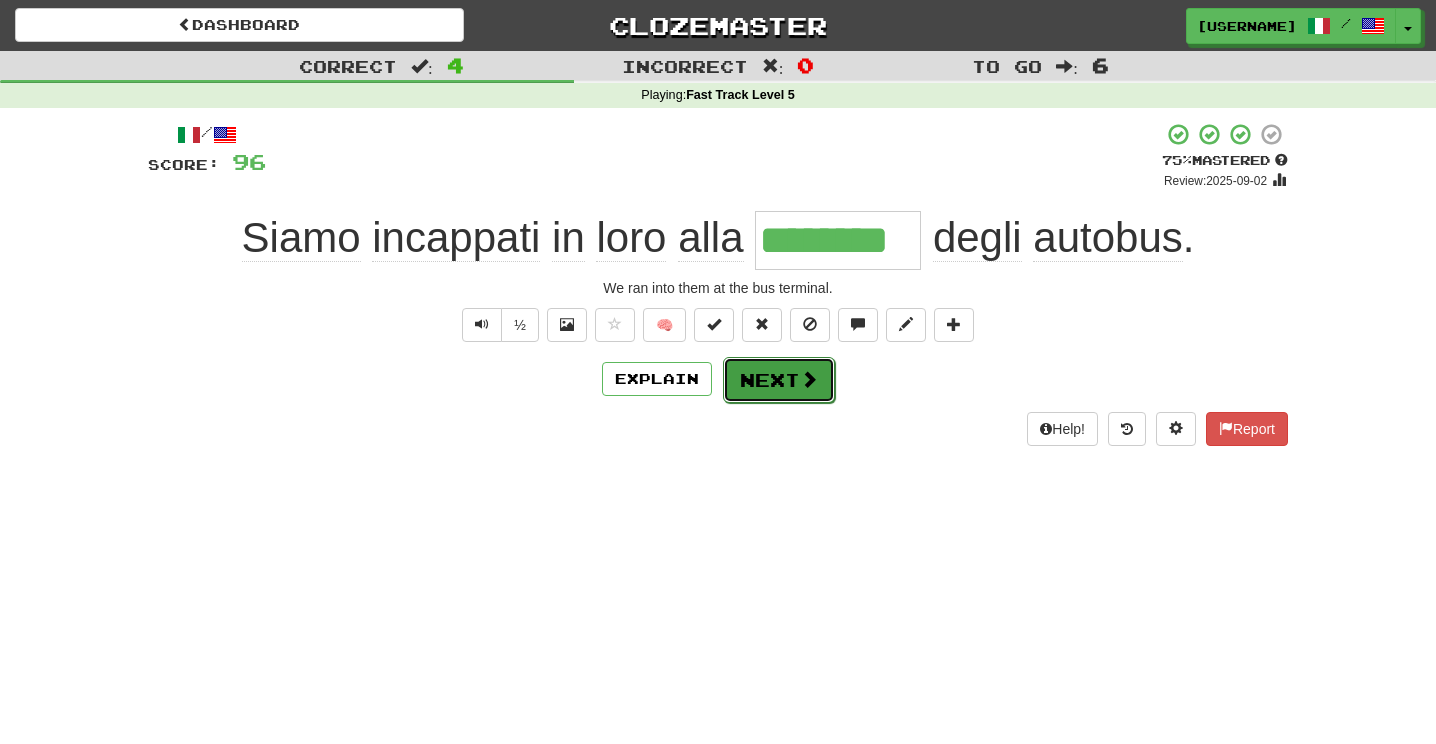 click on "Next" at bounding box center [779, 380] 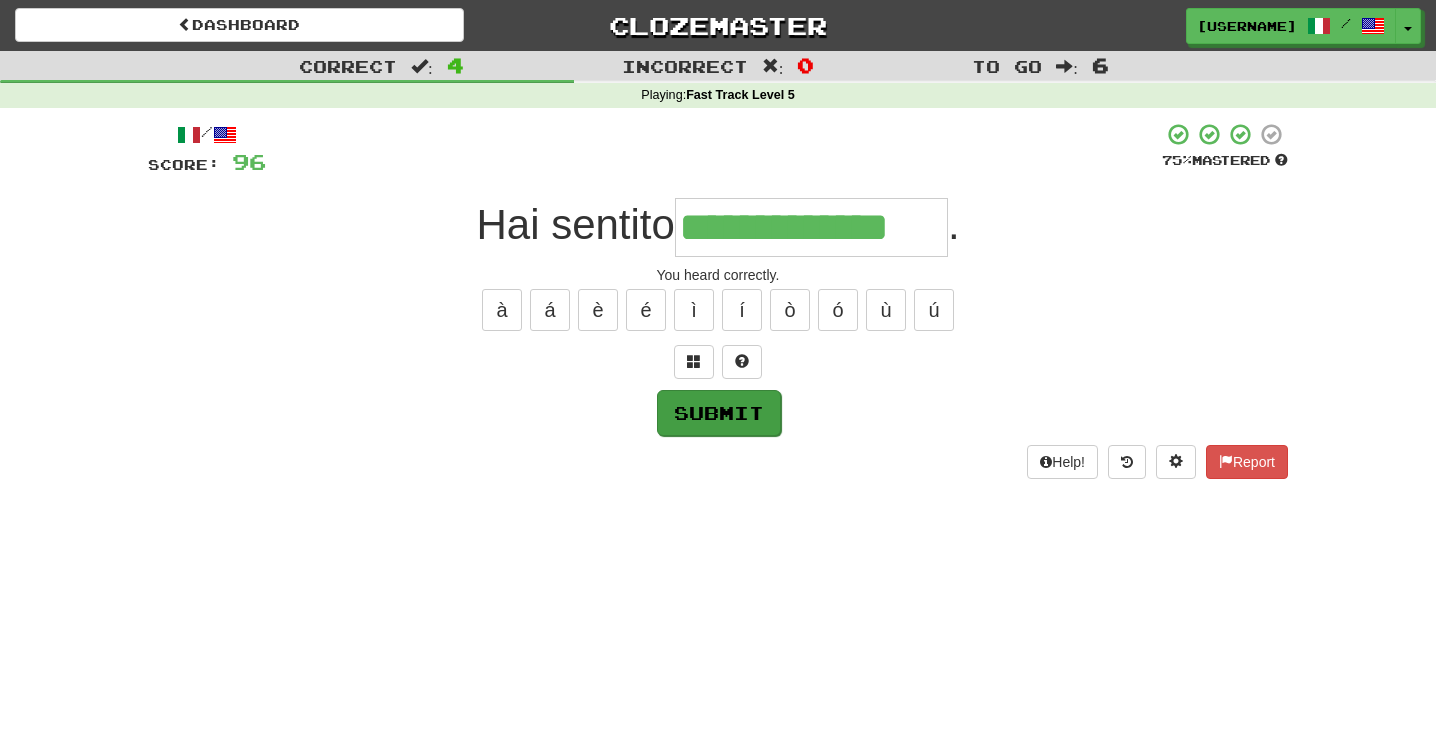 type on "**********" 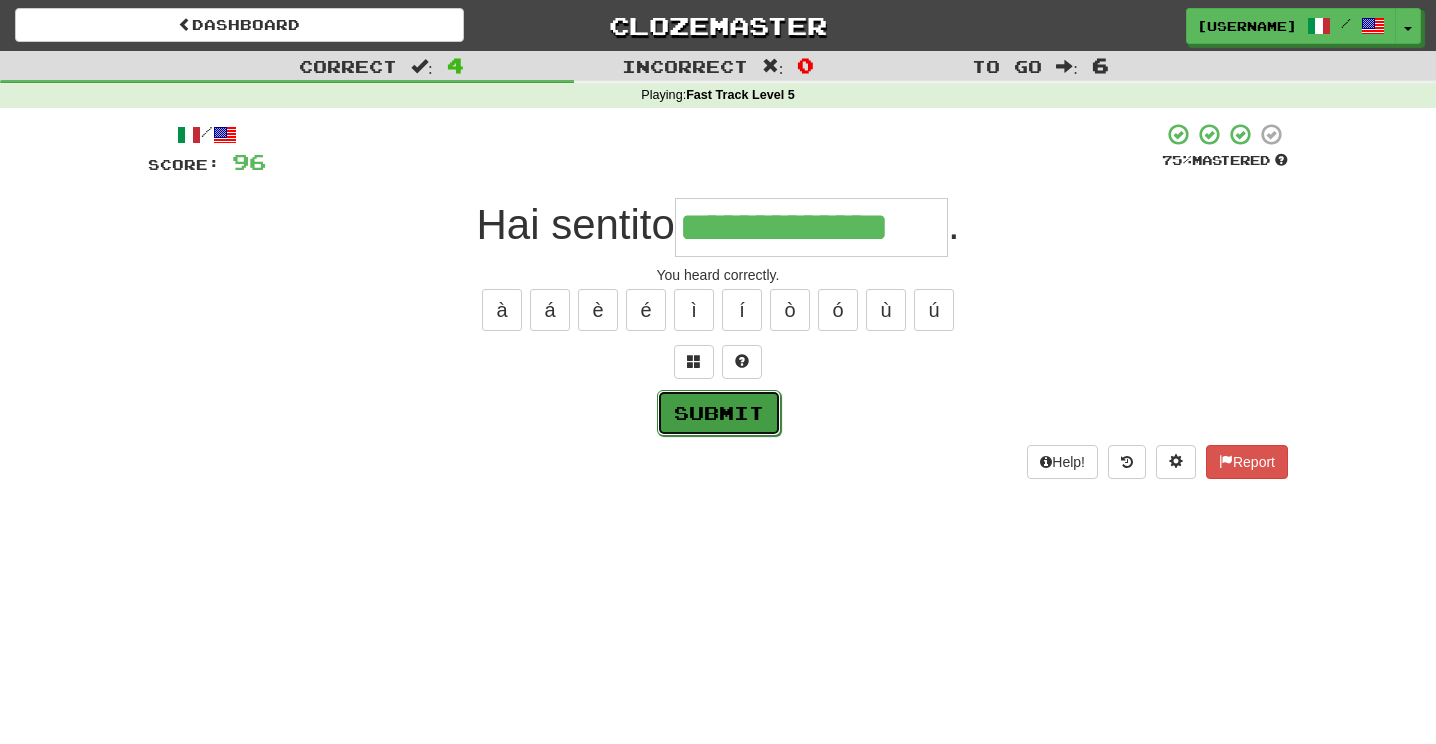 click on "Submit" at bounding box center (719, 413) 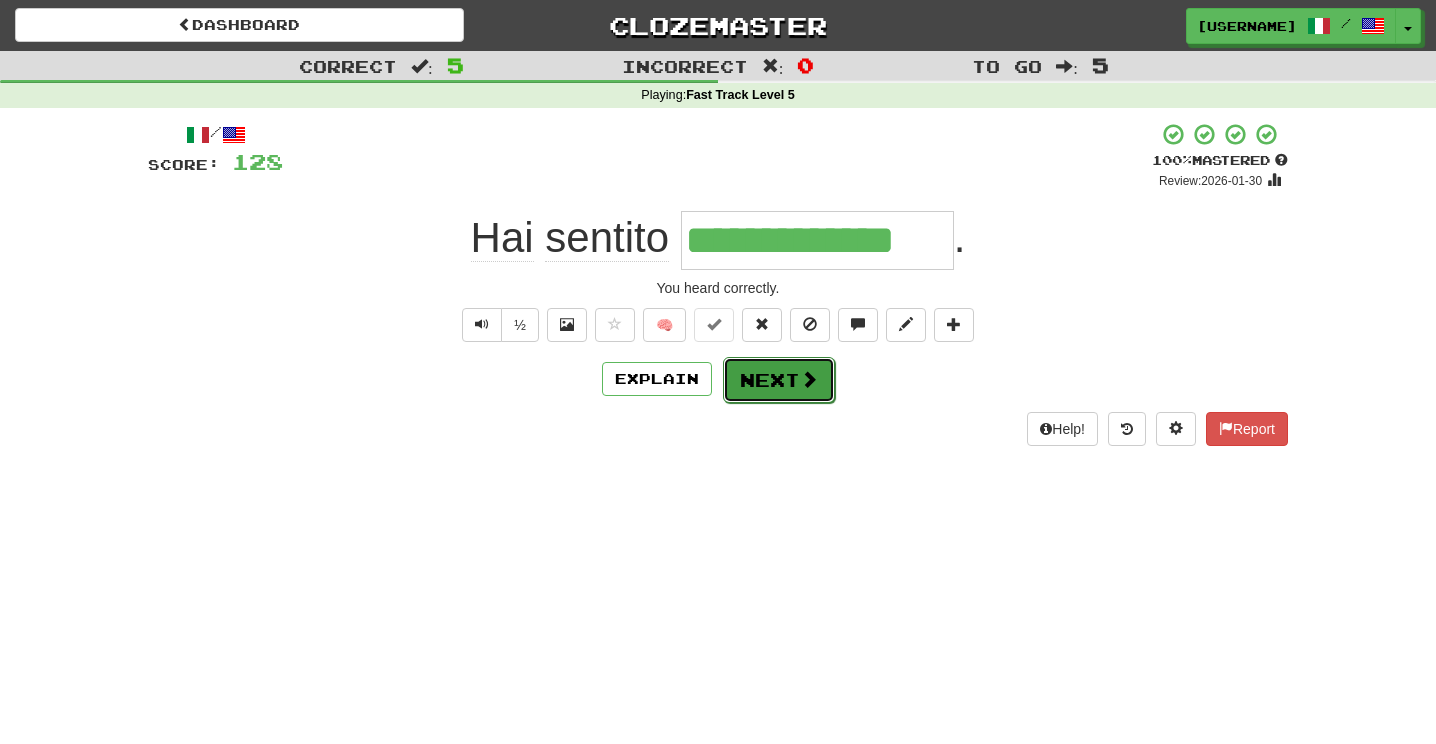 click on "Next" at bounding box center [779, 380] 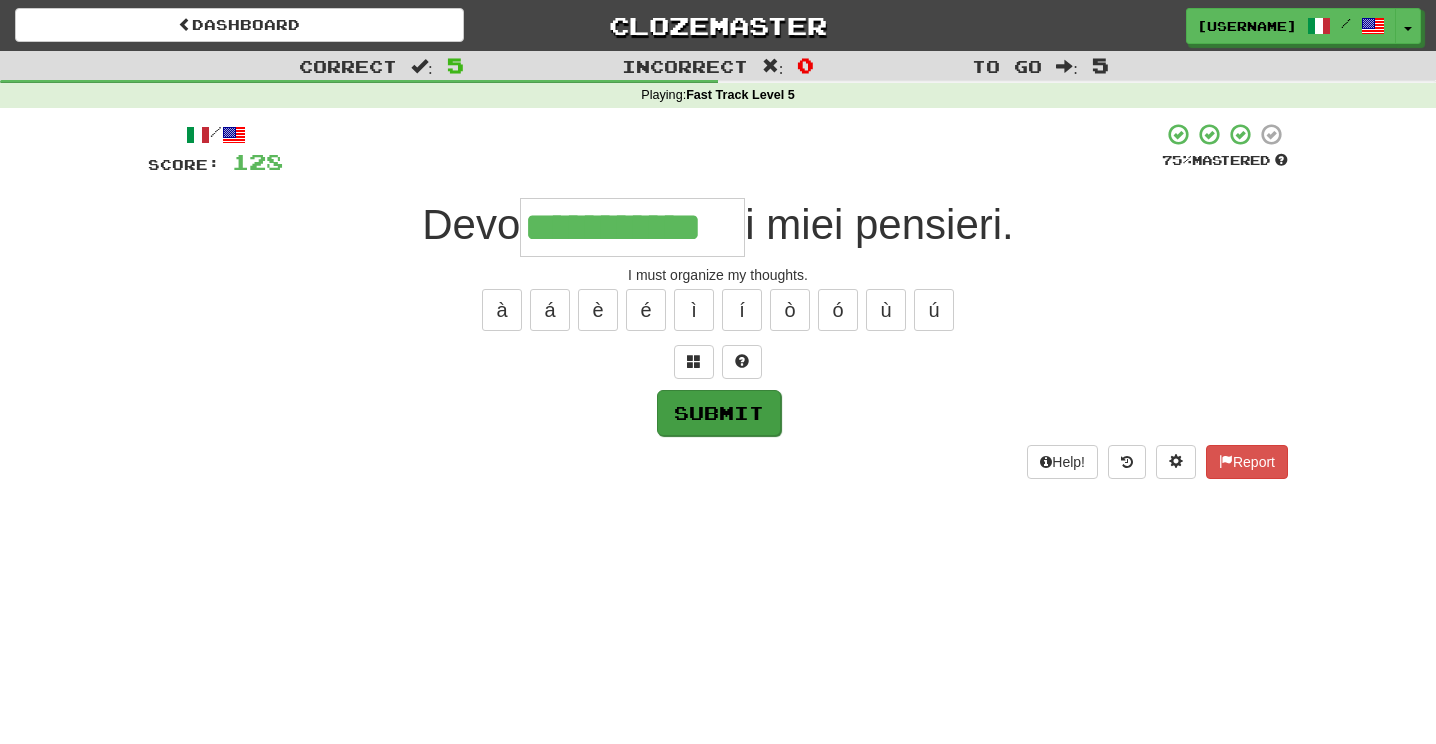 type on "**********" 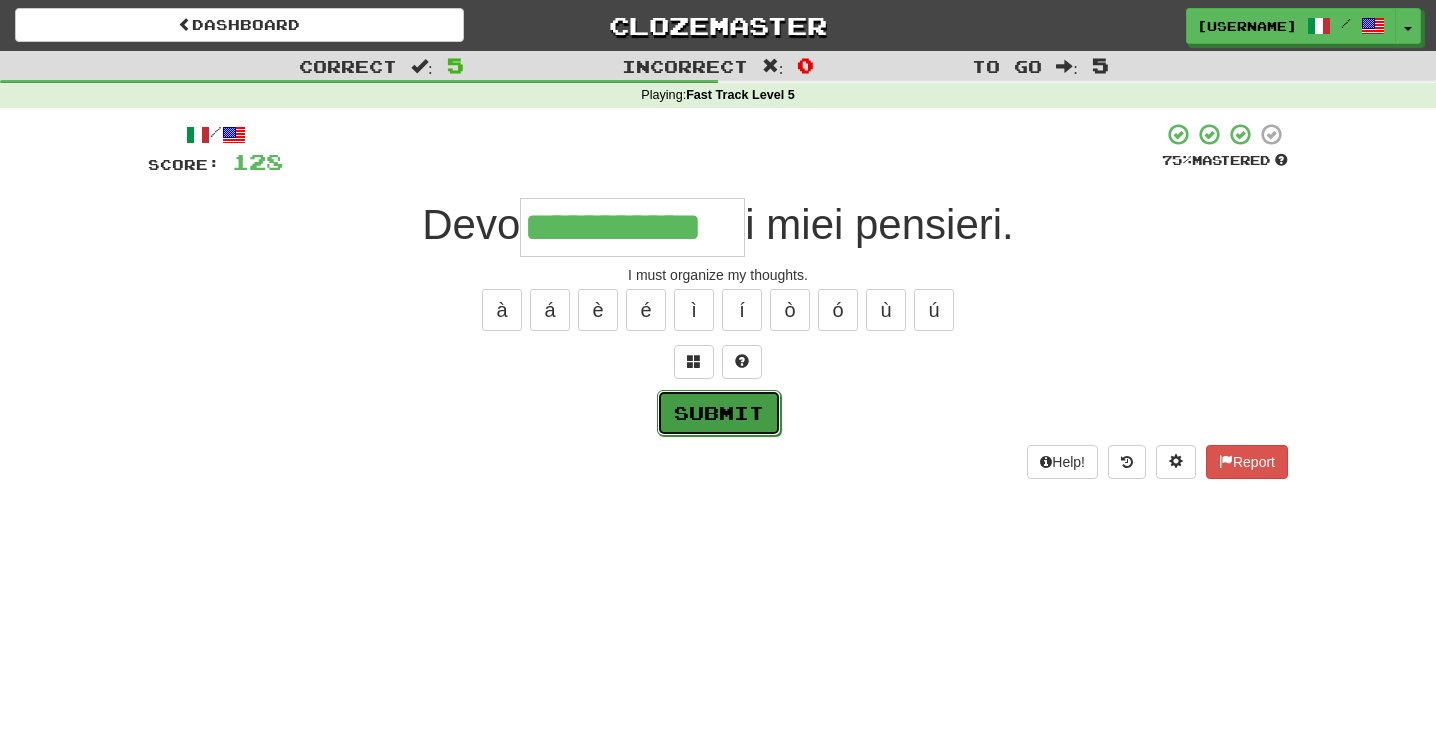 click on "Submit" at bounding box center (719, 413) 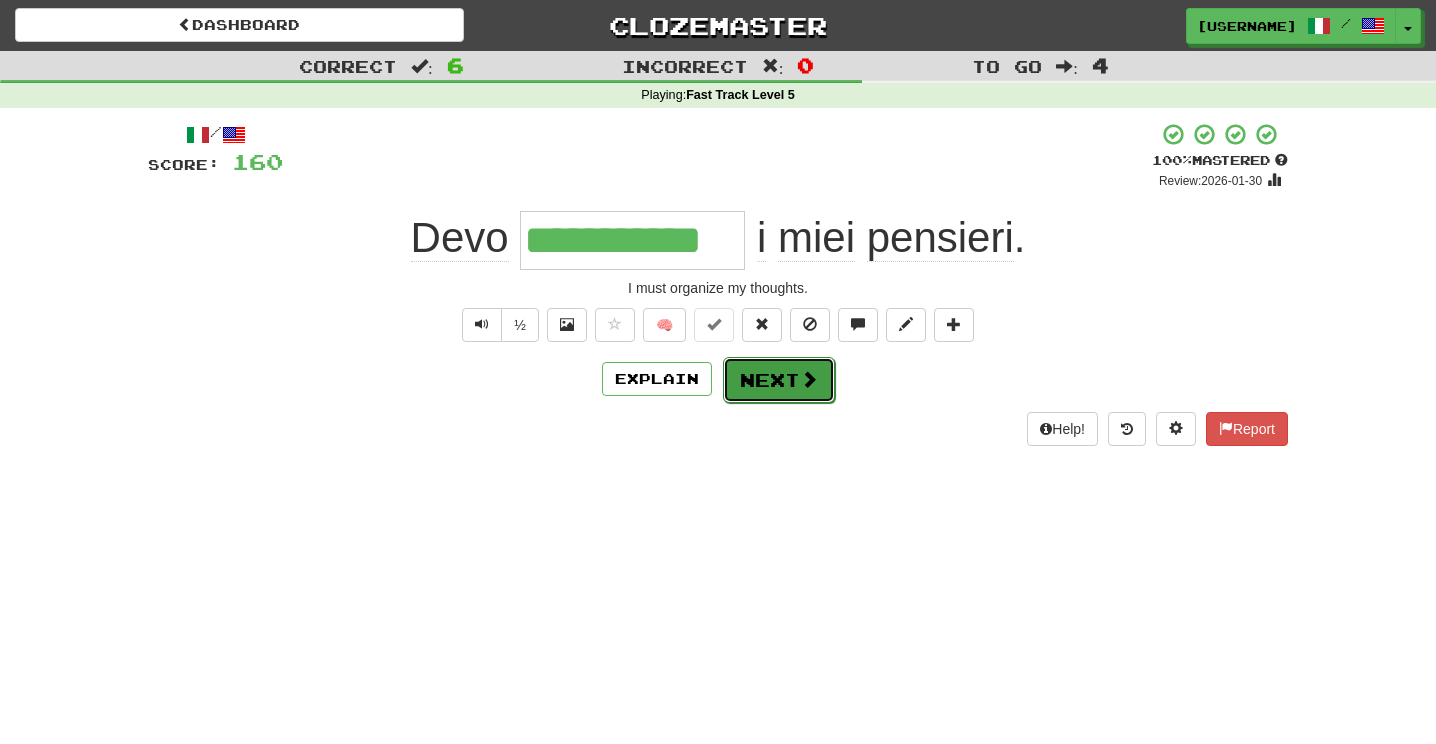 click on "Next" at bounding box center (779, 380) 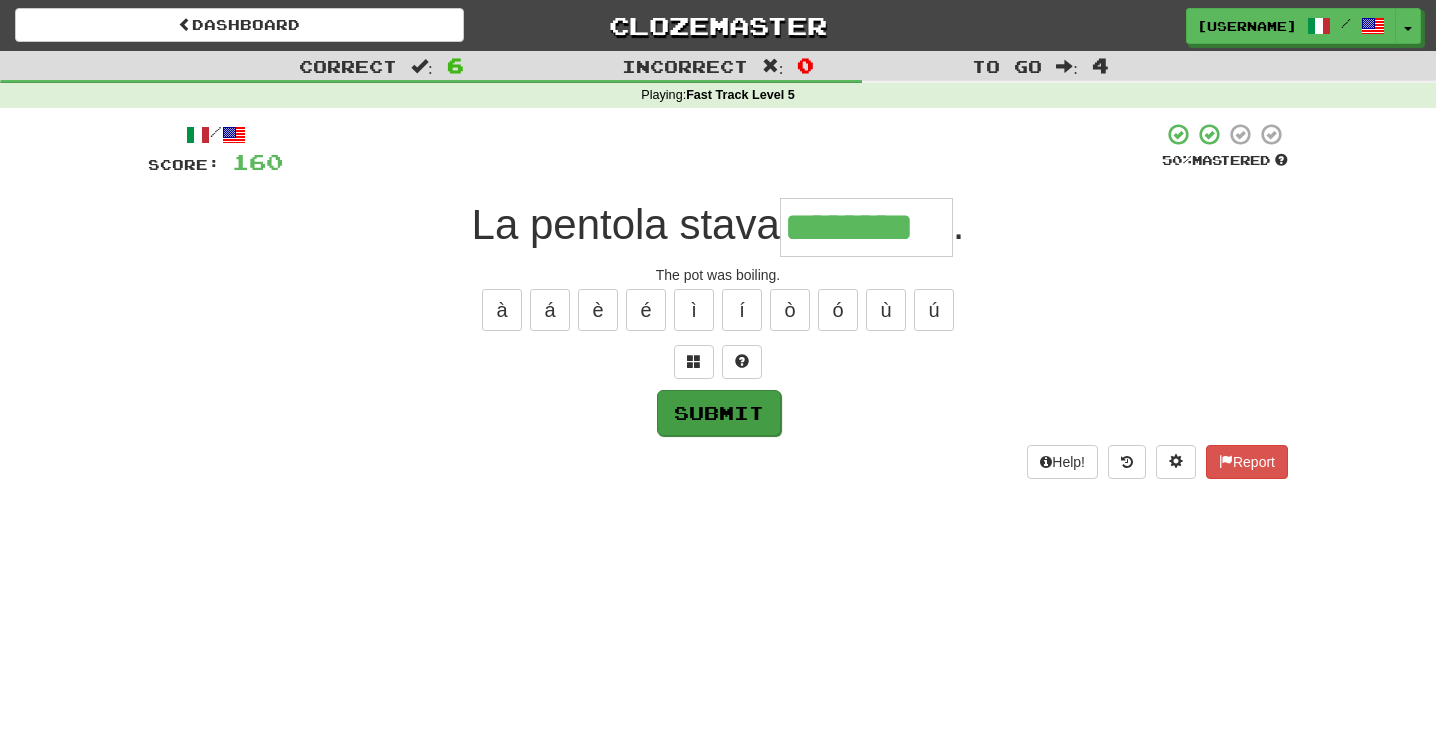 type on "********" 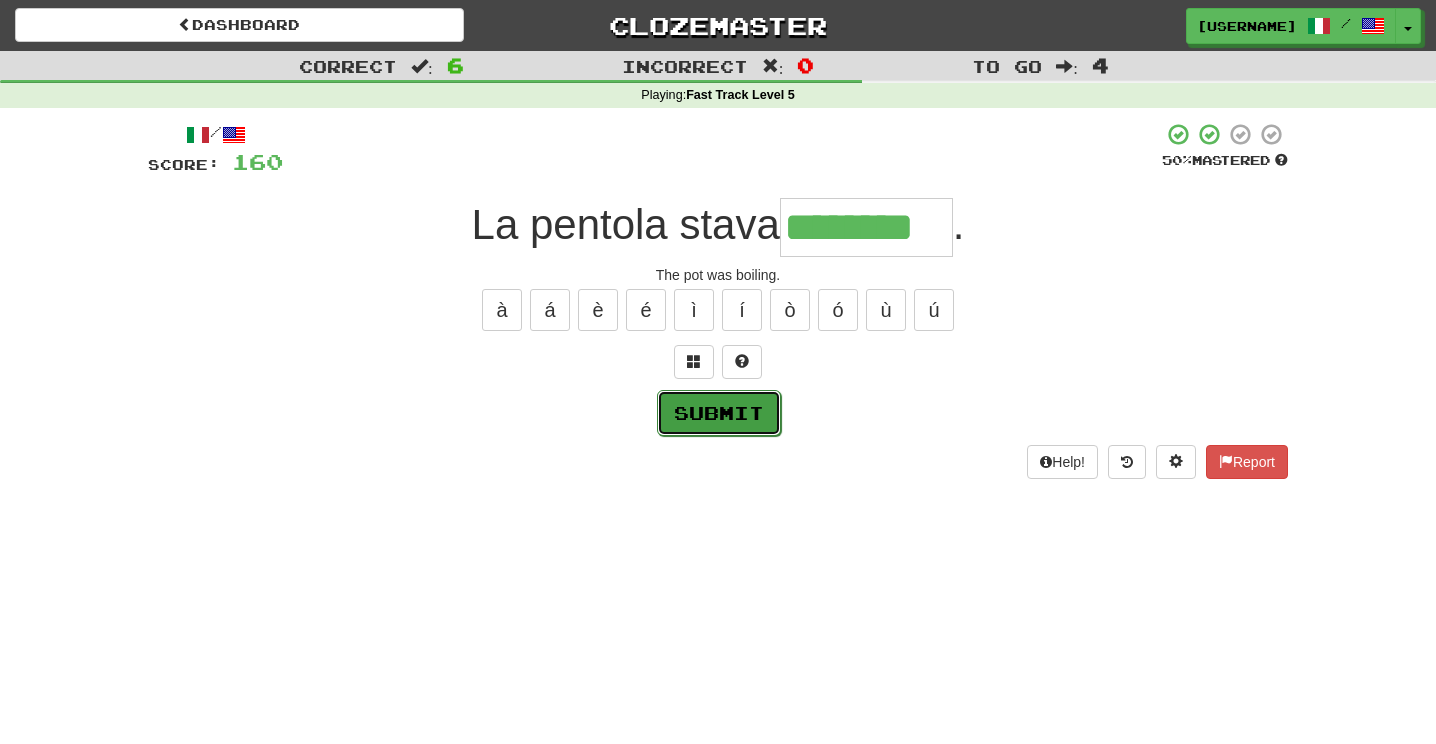 click on "Submit" at bounding box center [719, 413] 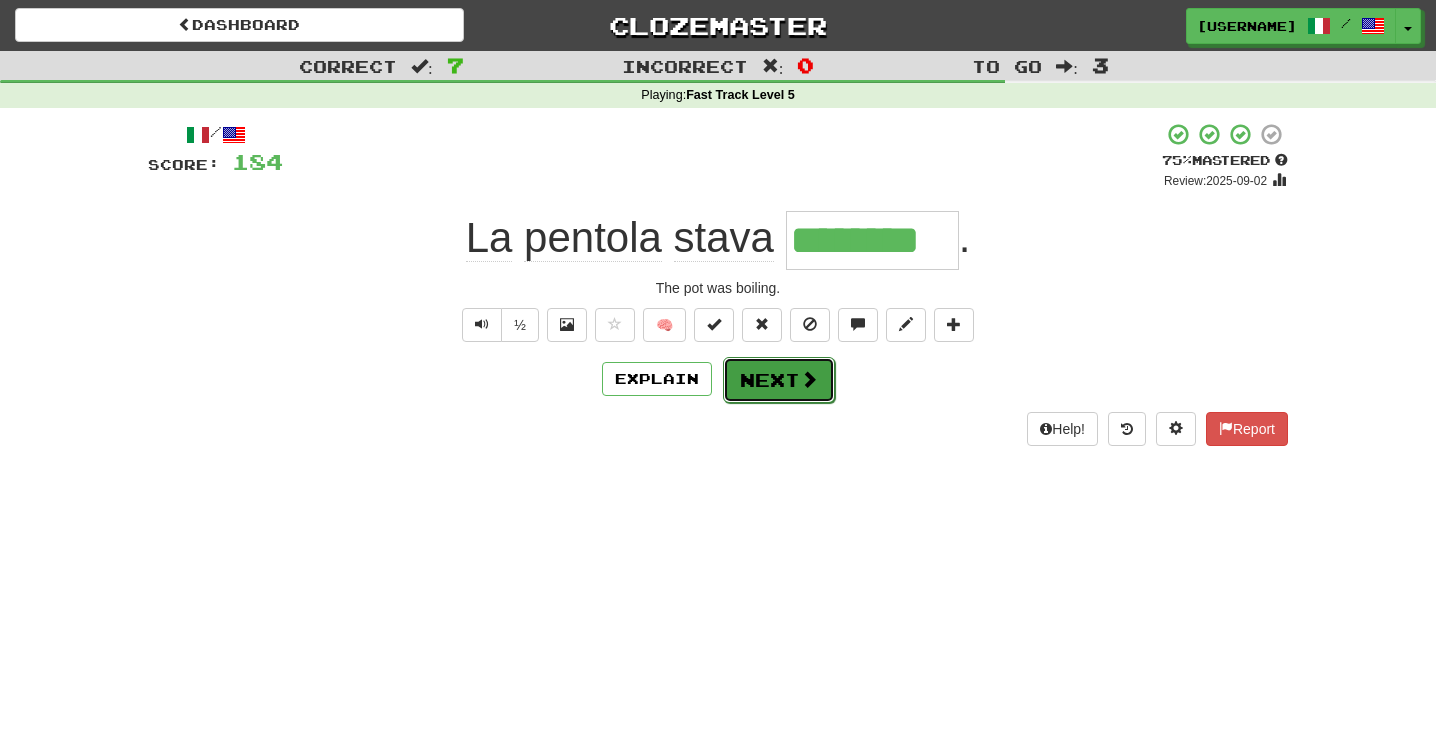 click on "Next" at bounding box center [779, 380] 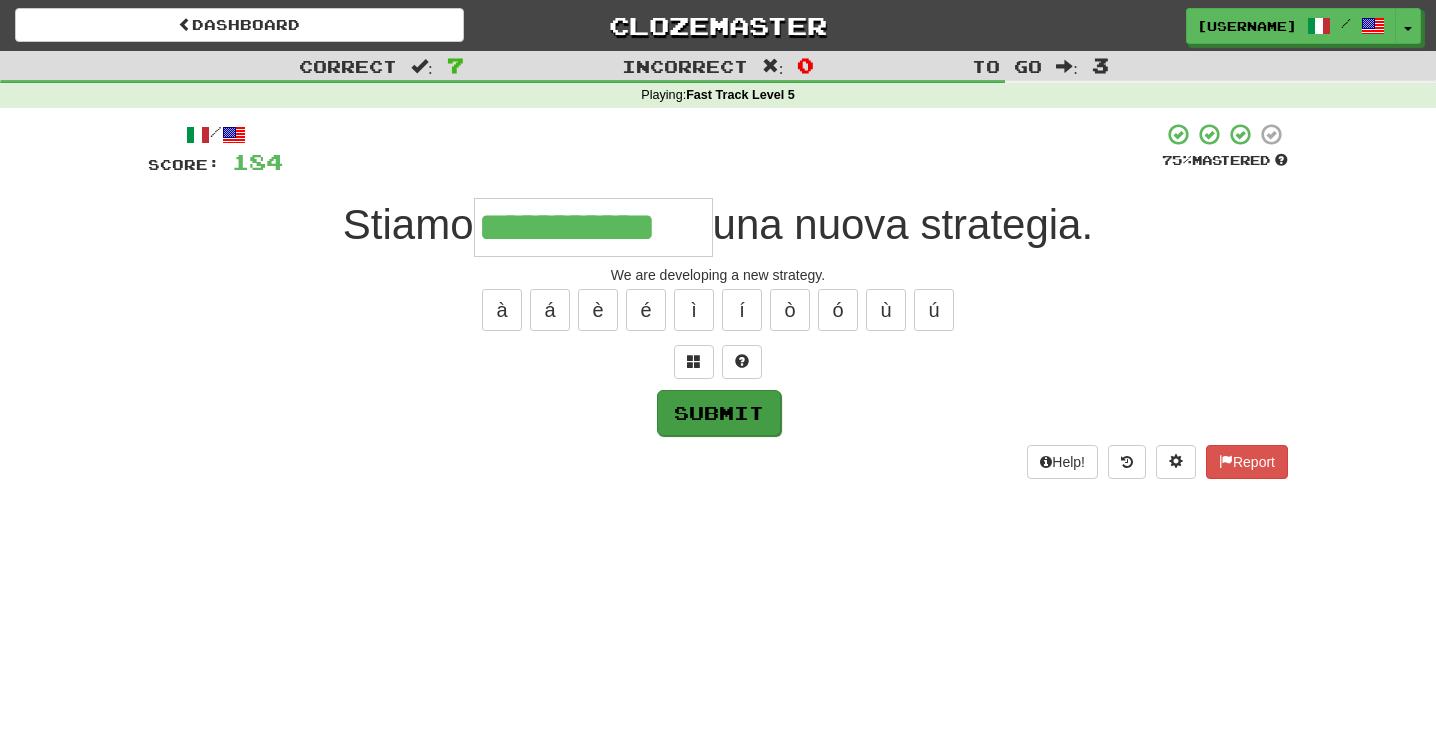 type on "**********" 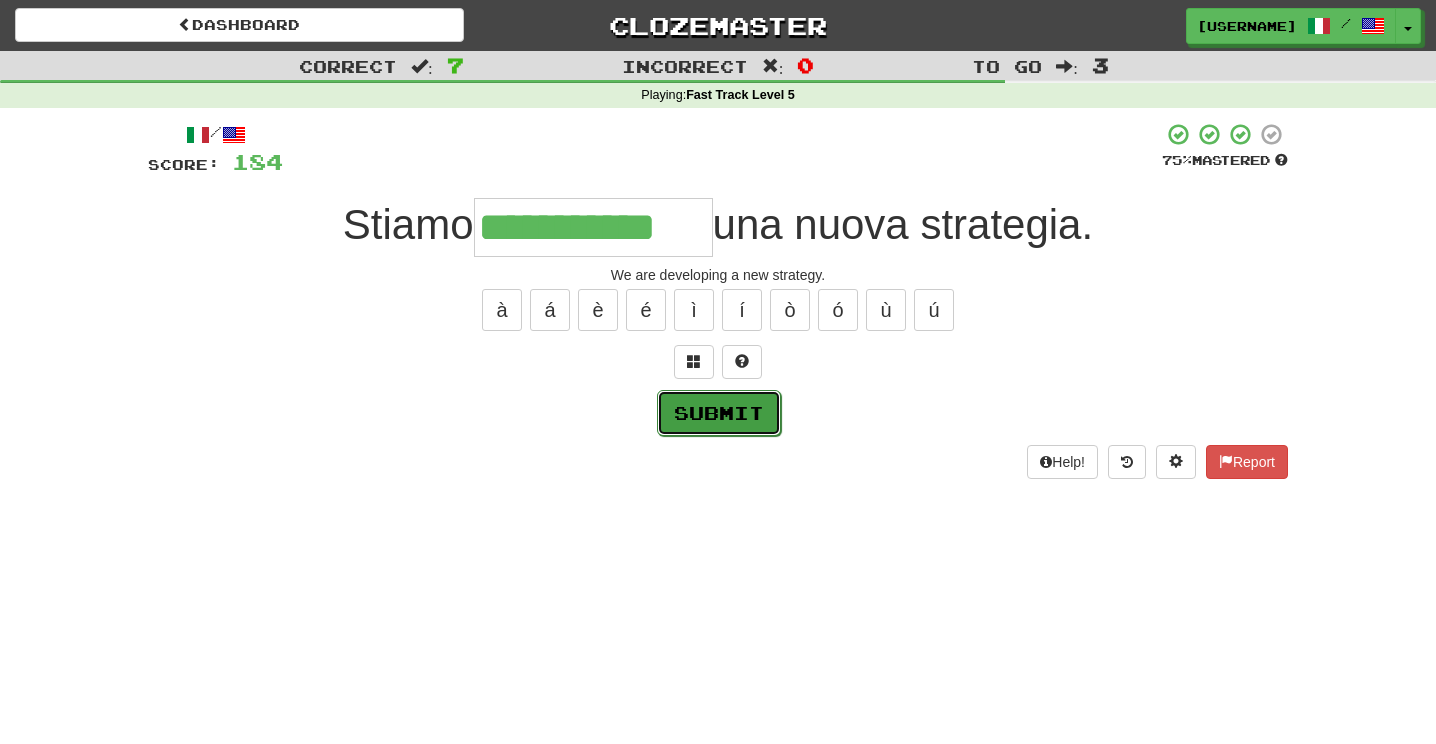 click on "Submit" at bounding box center [719, 413] 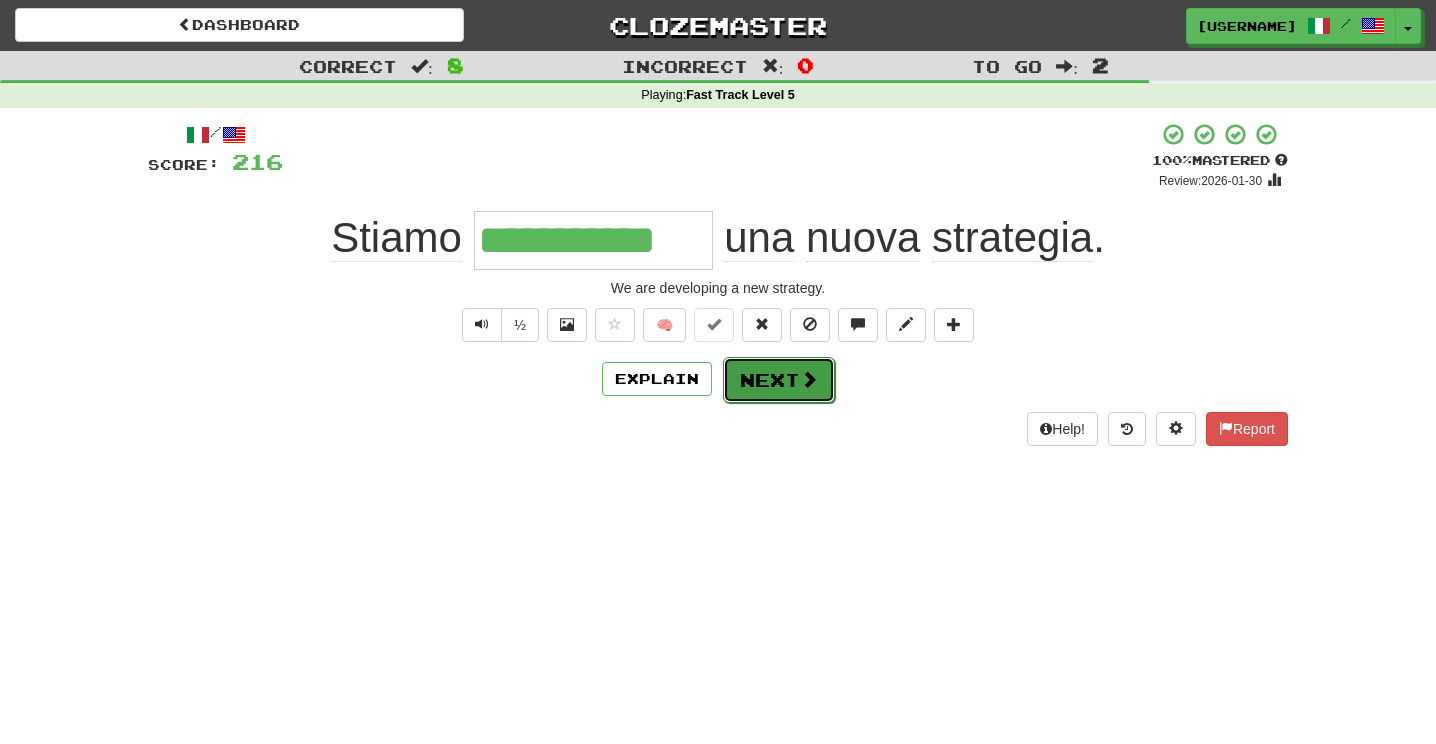 click on "Next" at bounding box center [779, 380] 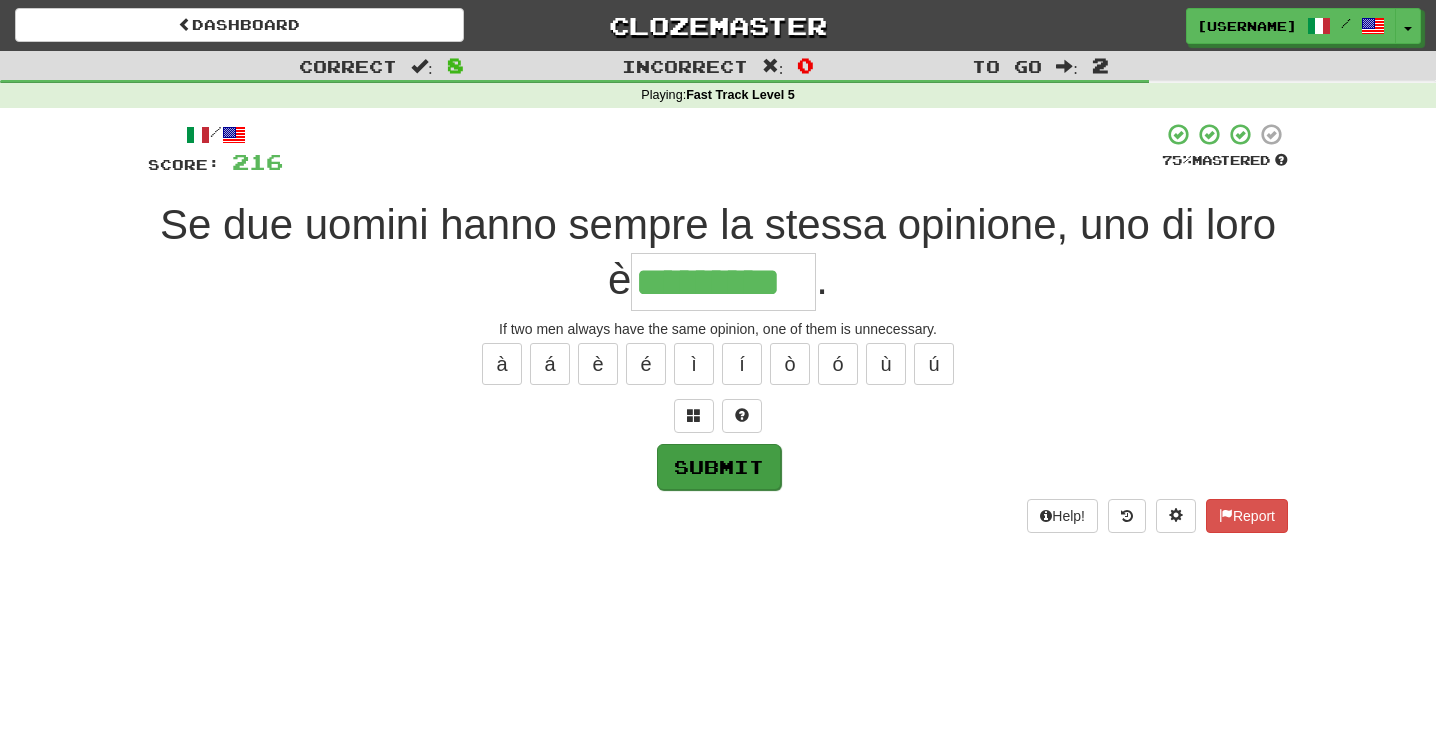 type on "*********" 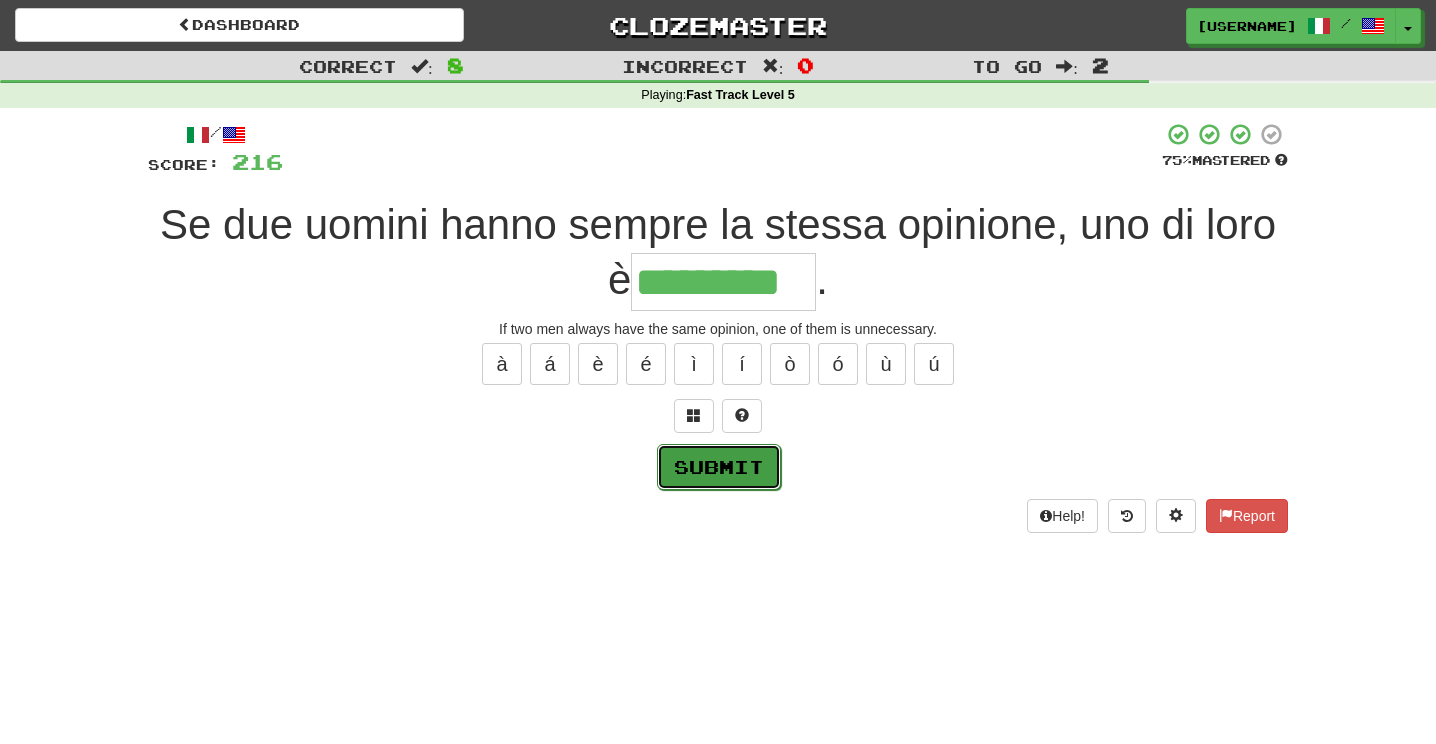 click on "Submit" at bounding box center (719, 467) 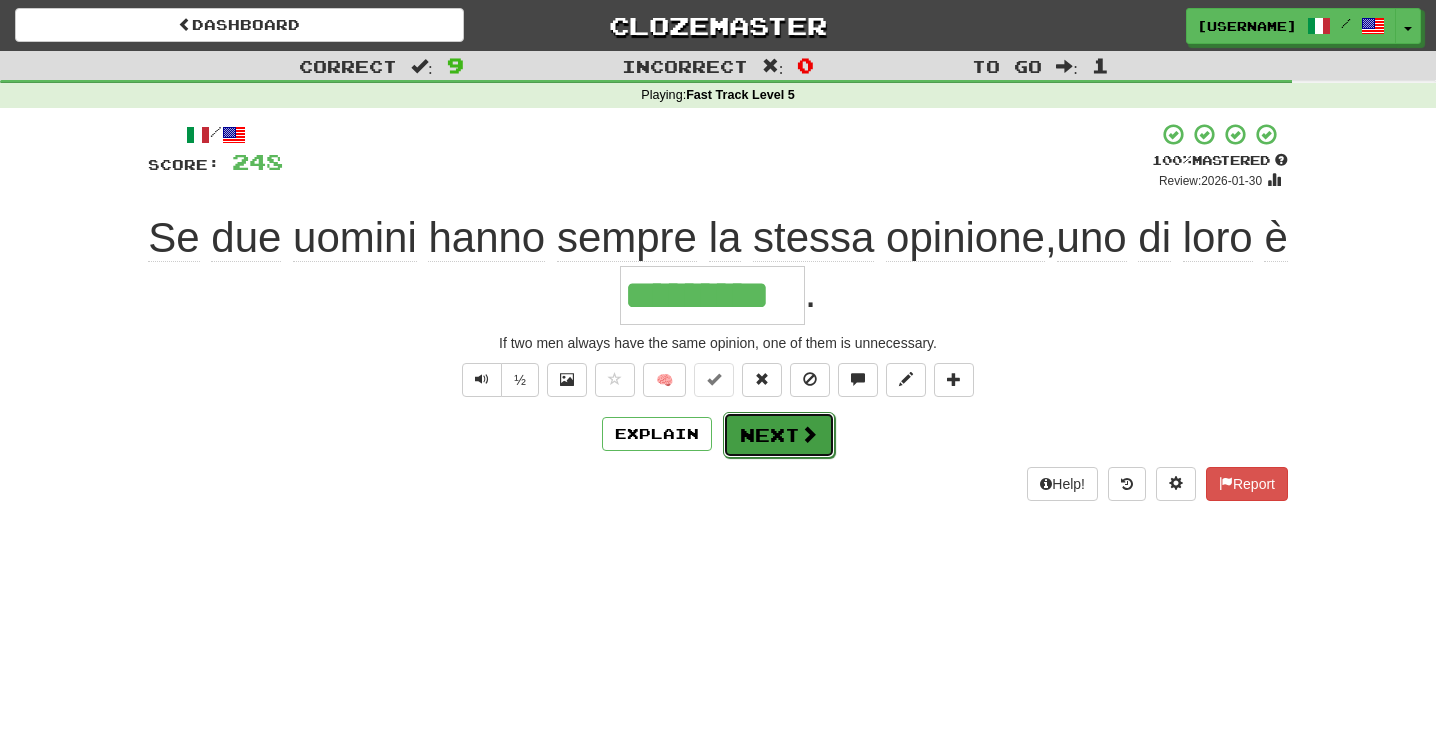 click on "Next" at bounding box center (779, 435) 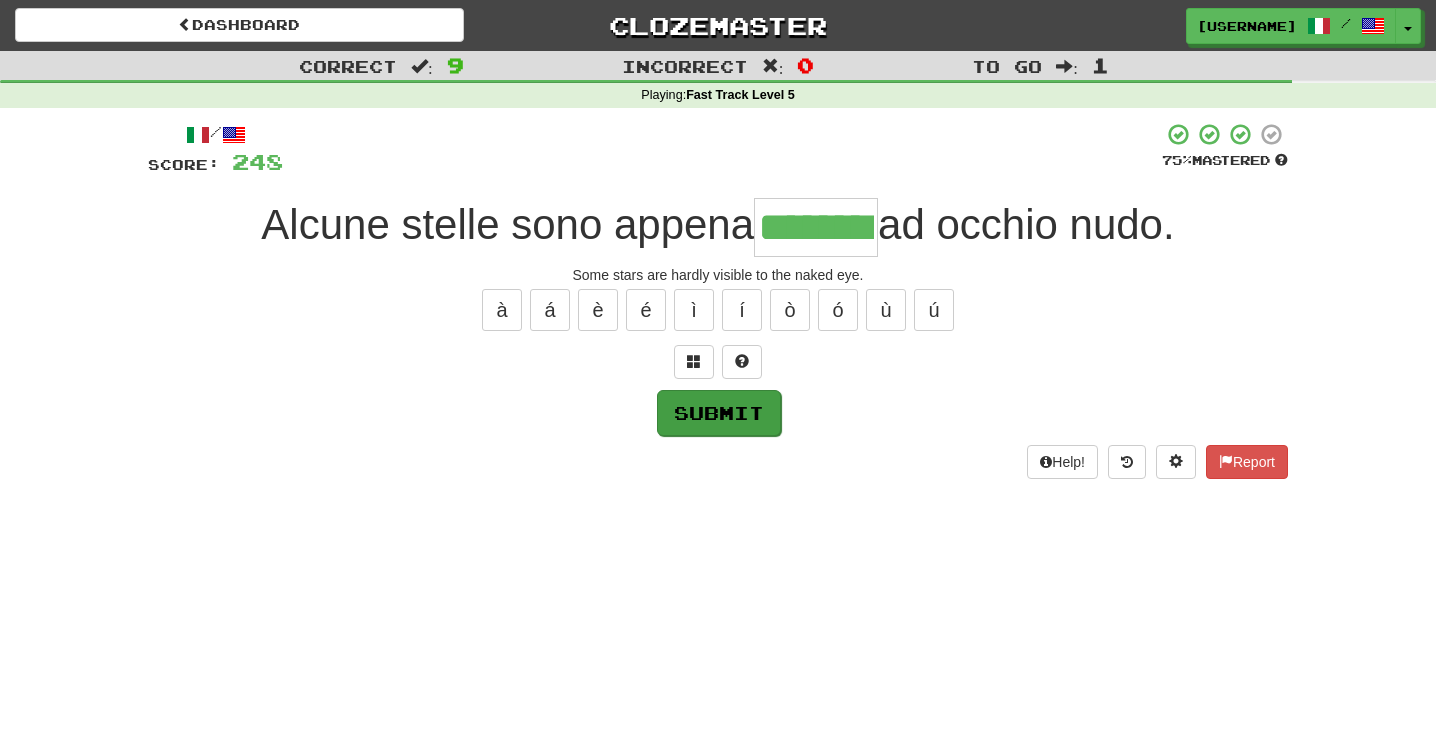 type on "********" 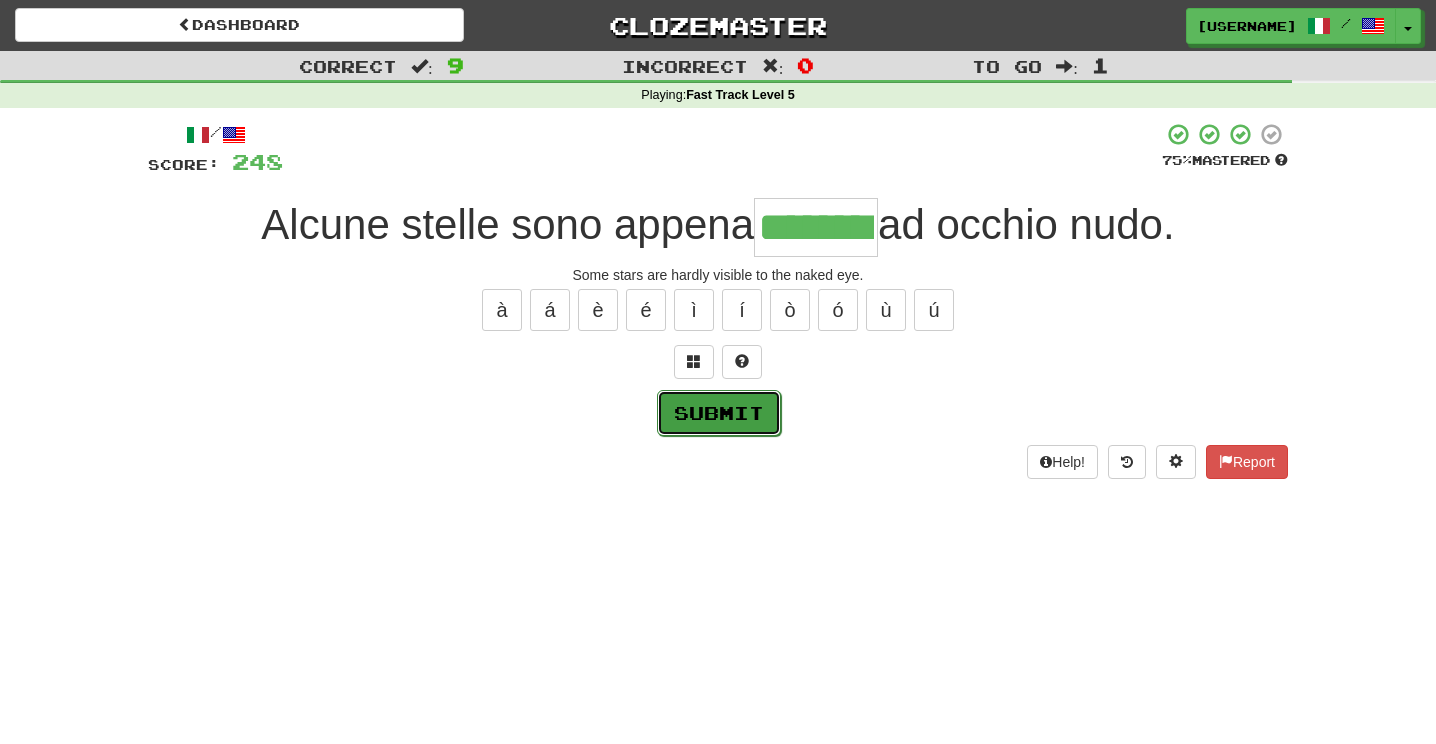 click on "Submit" at bounding box center [719, 413] 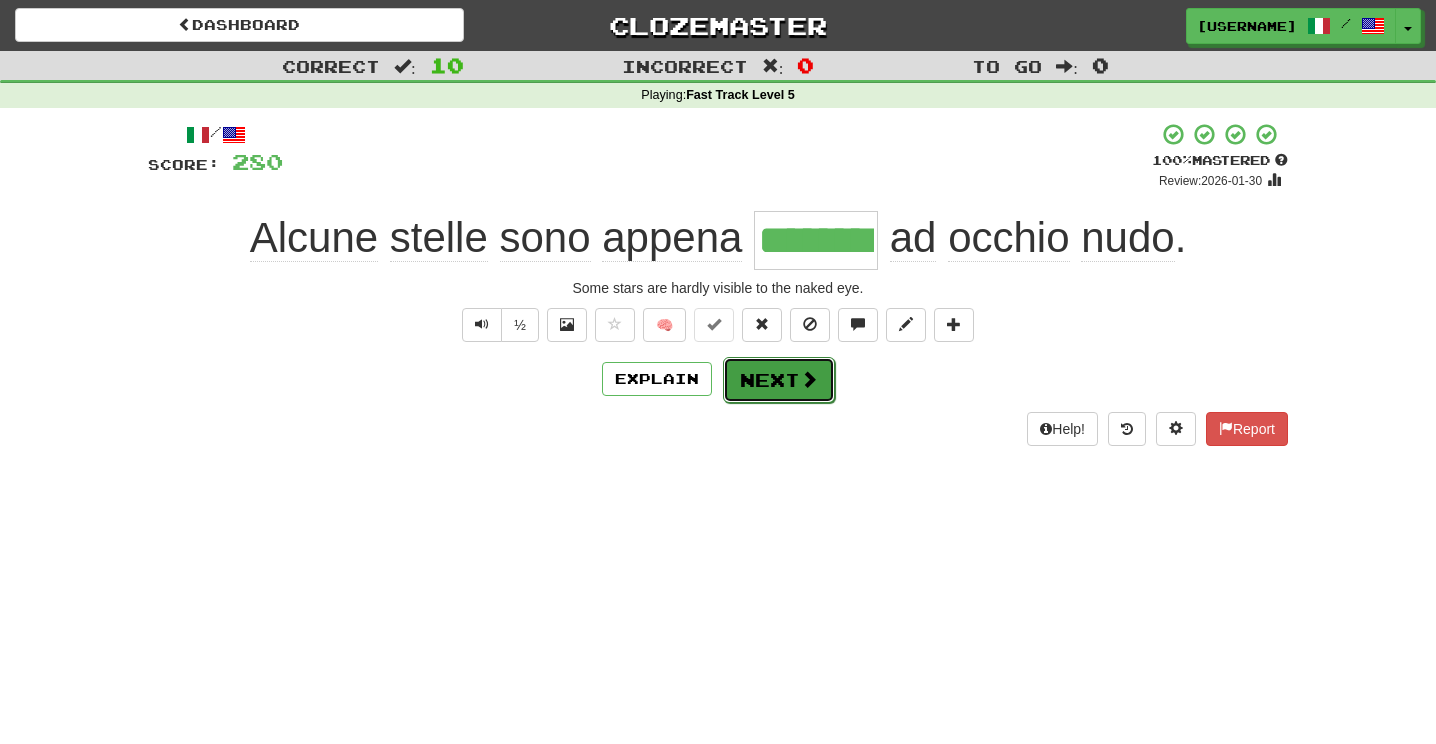 click on "Next" at bounding box center [779, 380] 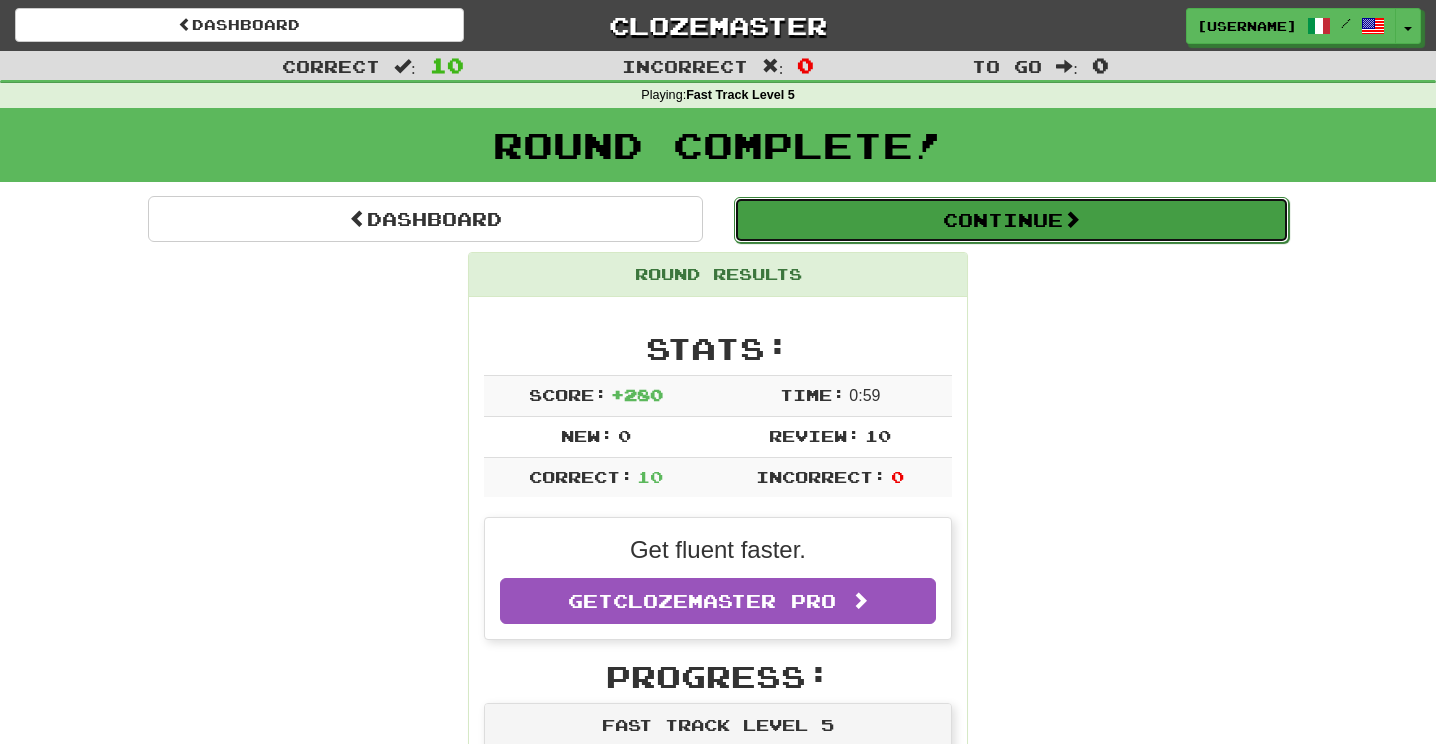 click on "Continue" at bounding box center [1011, 220] 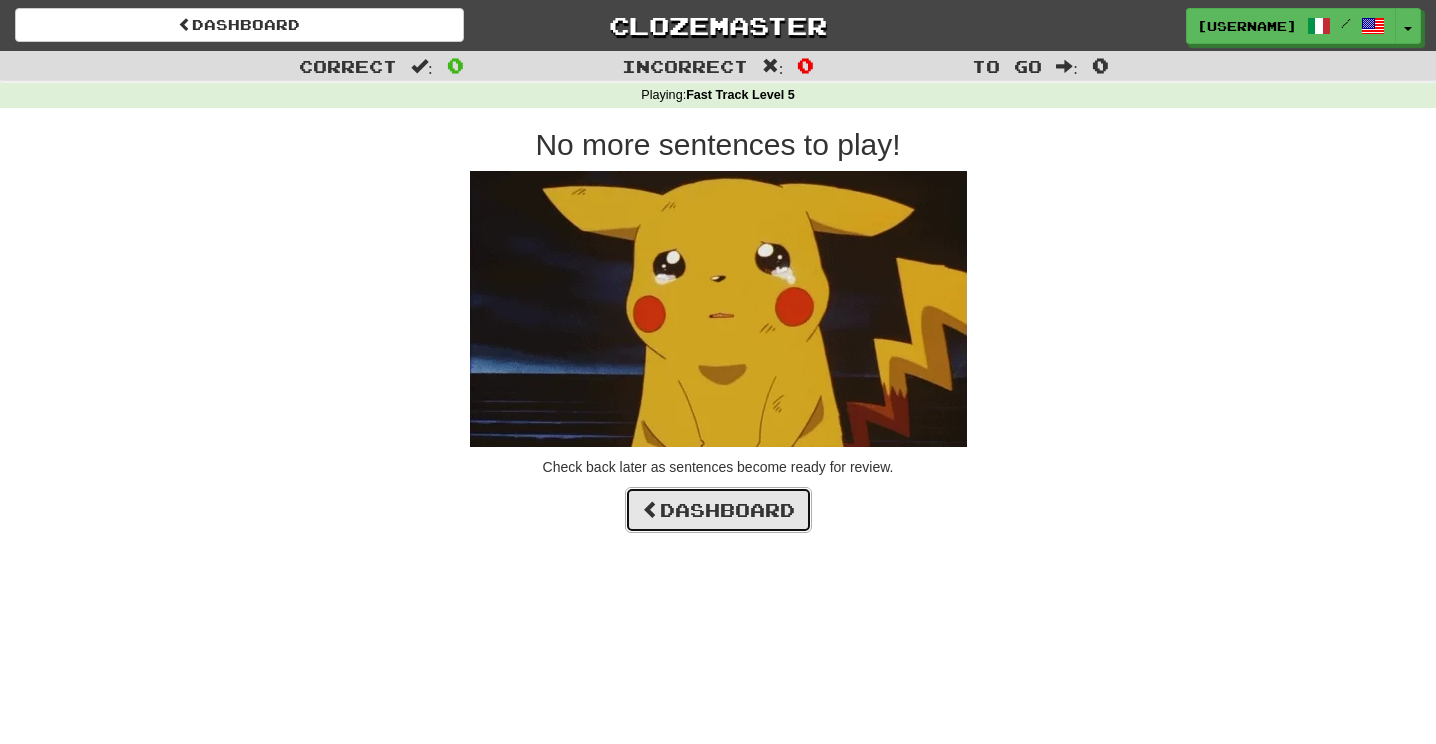 click on "Dashboard" at bounding box center [718, 510] 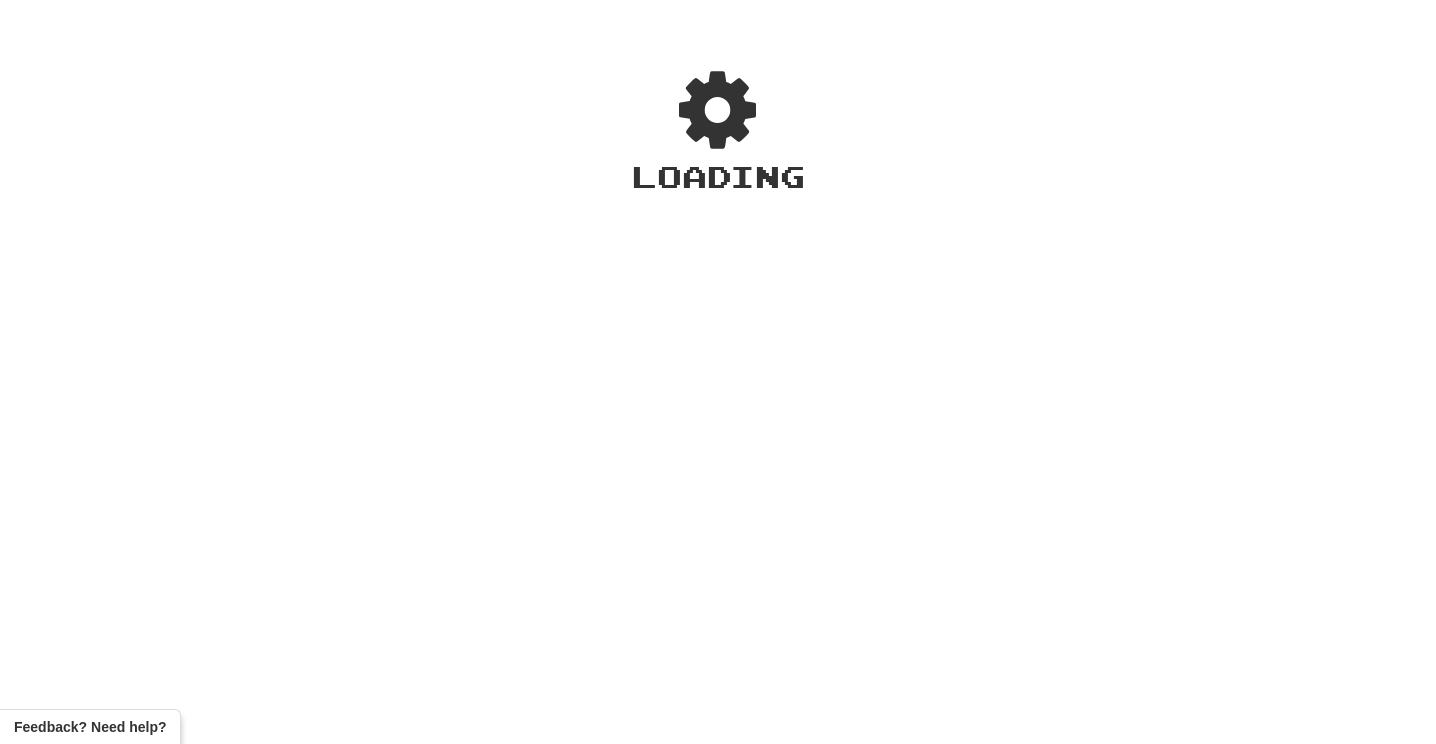 scroll, scrollTop: 0, scrollLeft: 0, axis: both 